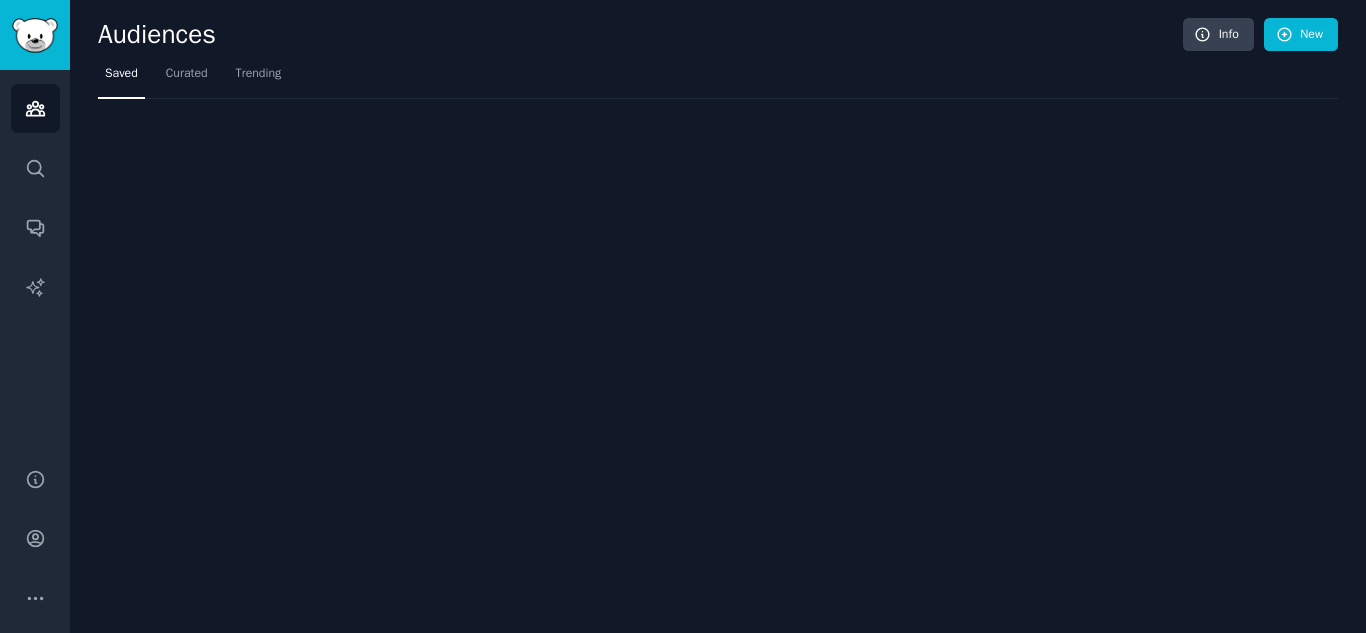 scroll, scrollTop: 0, scrollLeft: 0, axis: both 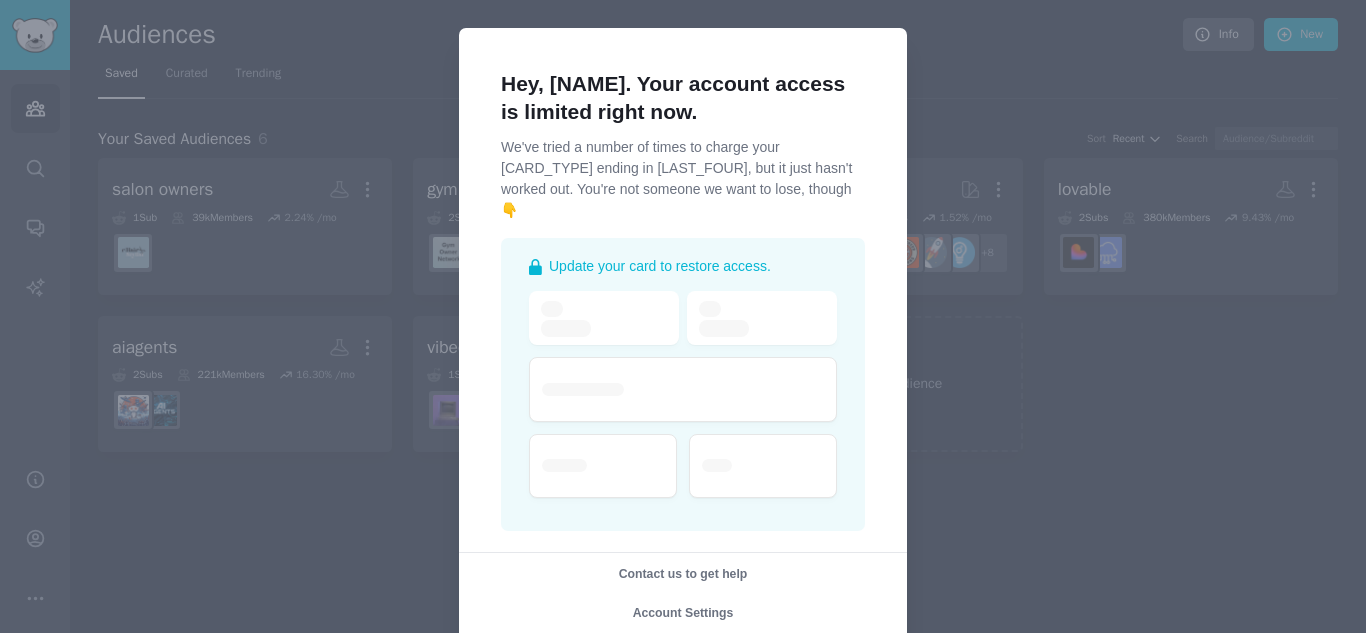 click at bounding box center (683, 316) 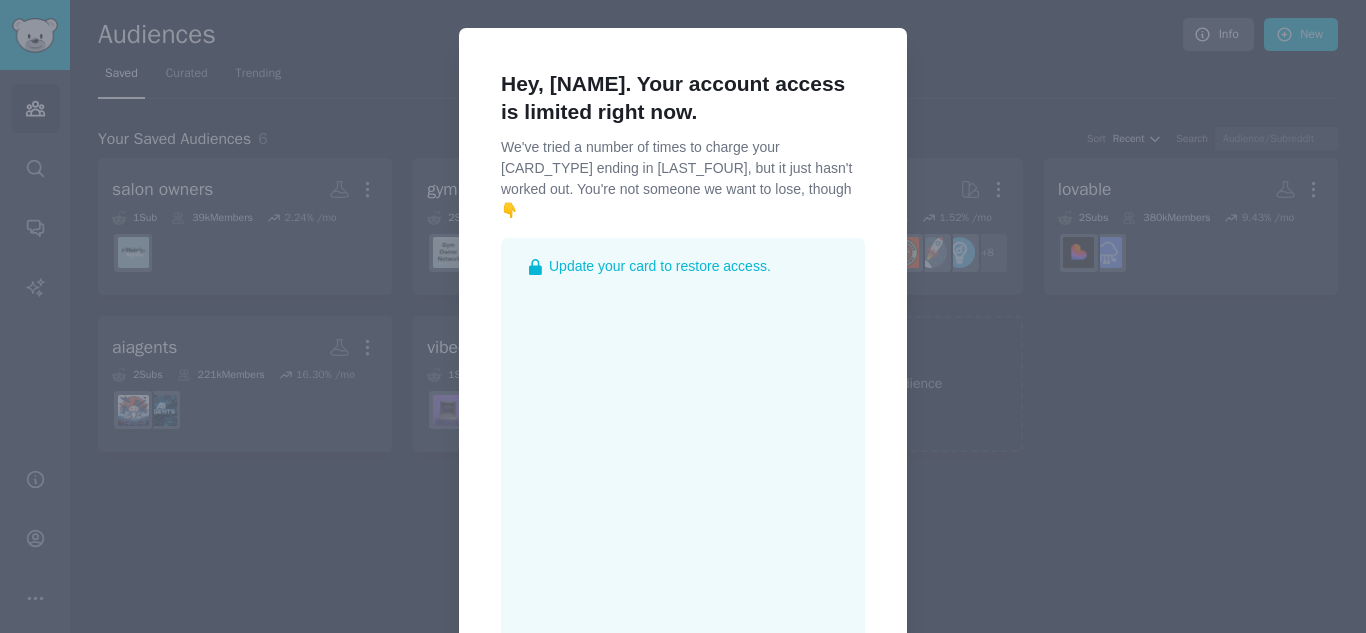 click at bounding box center (683, 316) 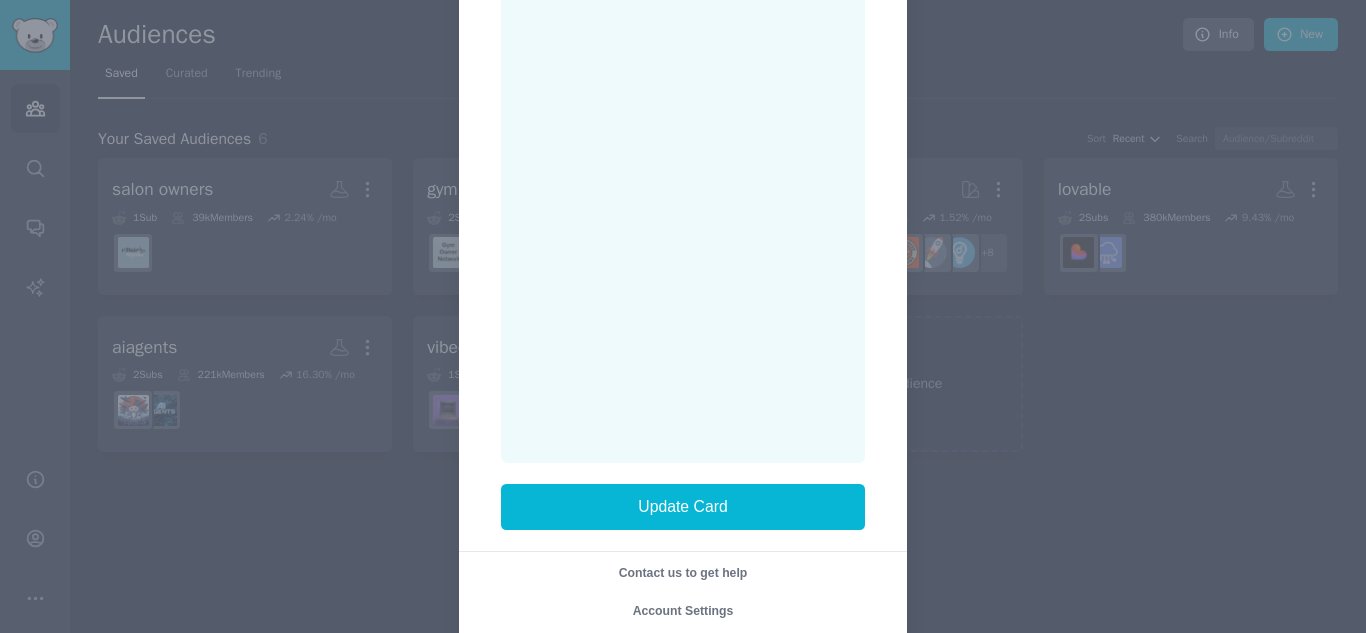 scroll, scrollTop: 366, scrollLeft: 0, axis: vertical 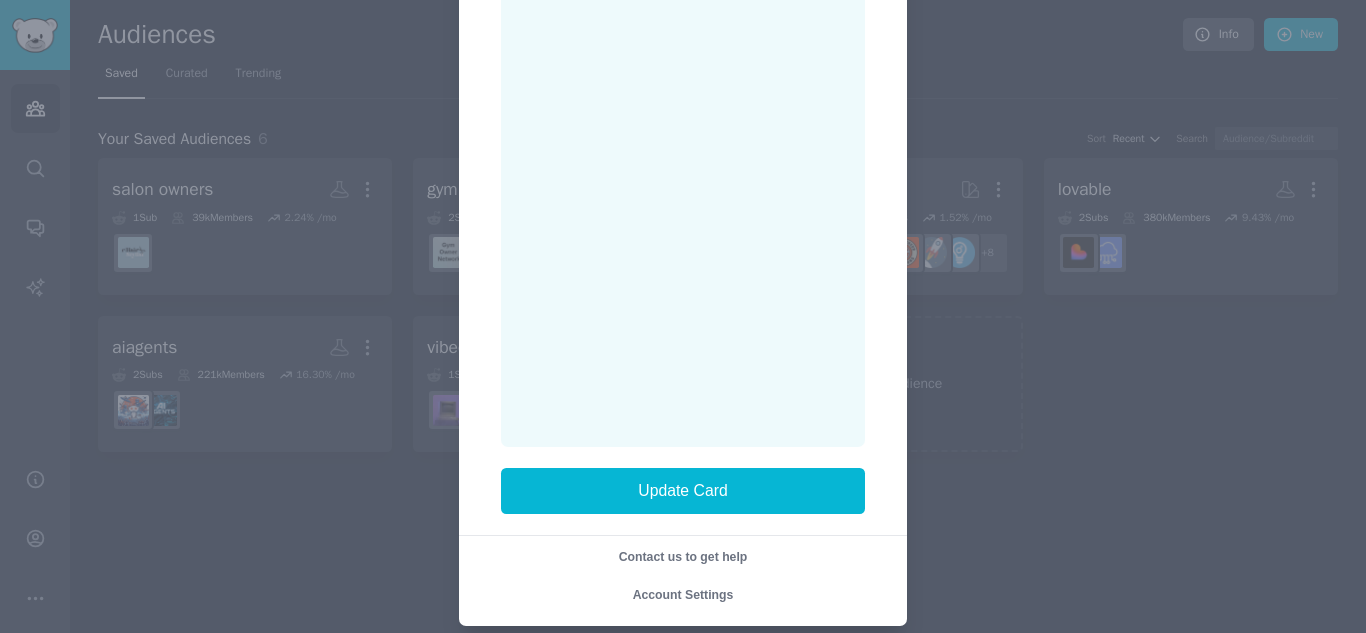 click at bounding box center (683, 316) 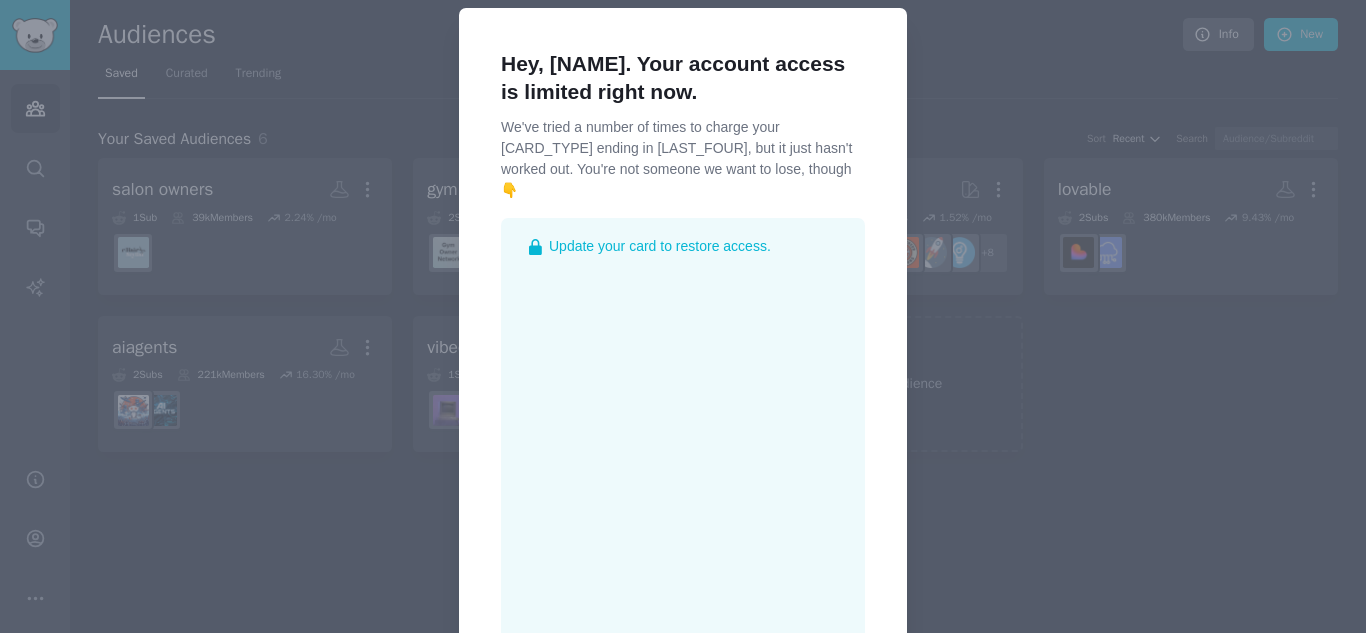 scroll, scrollTop: 0, scrollLeft: 0, axis: both 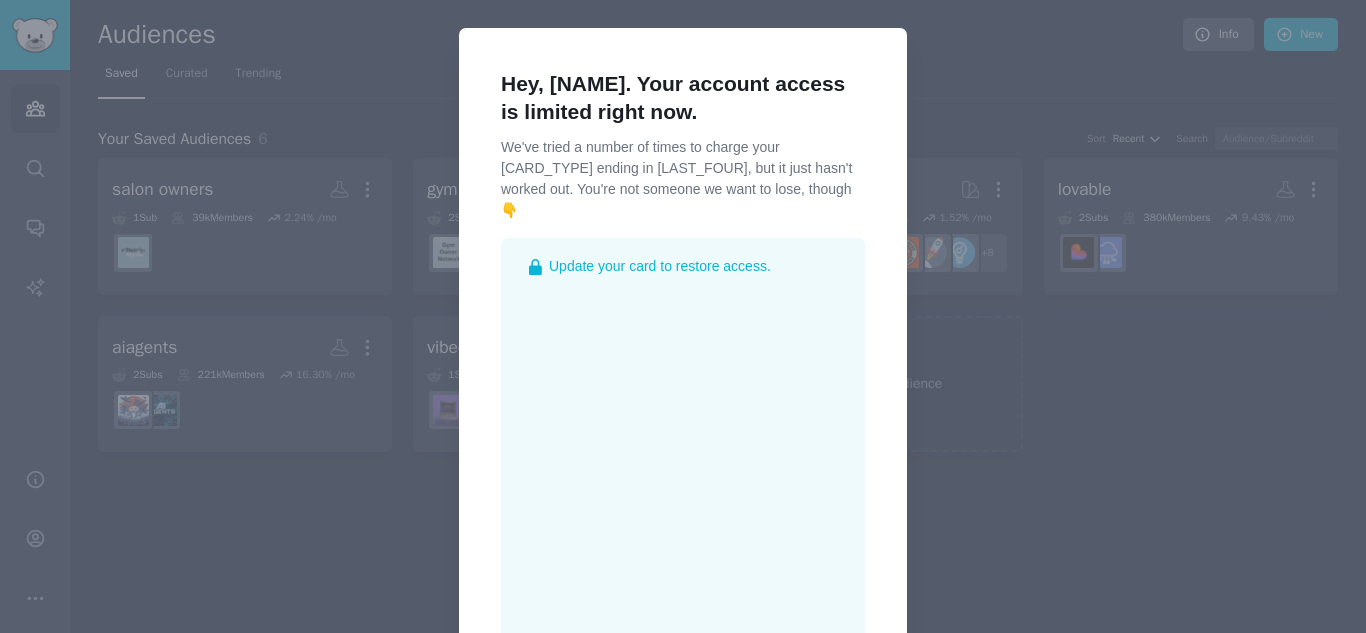 click at bounding box center [683, 316] 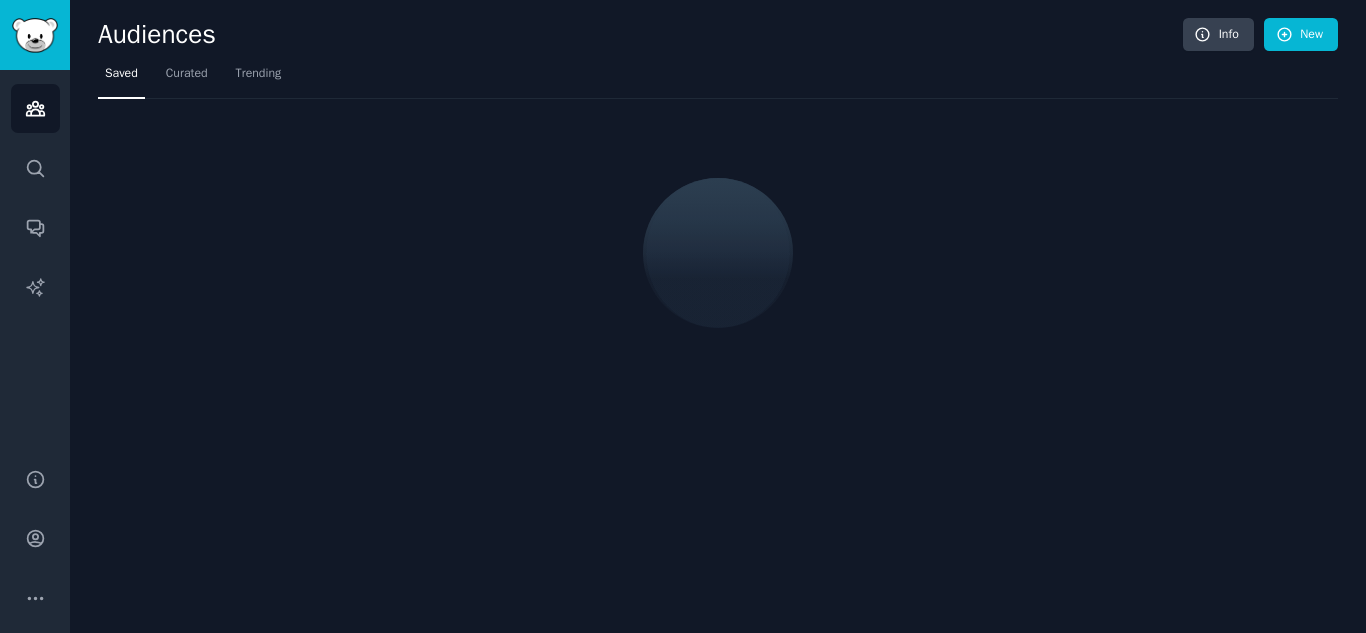 scroll, scrollTop: 0, scrollLeft: 0, axis: both 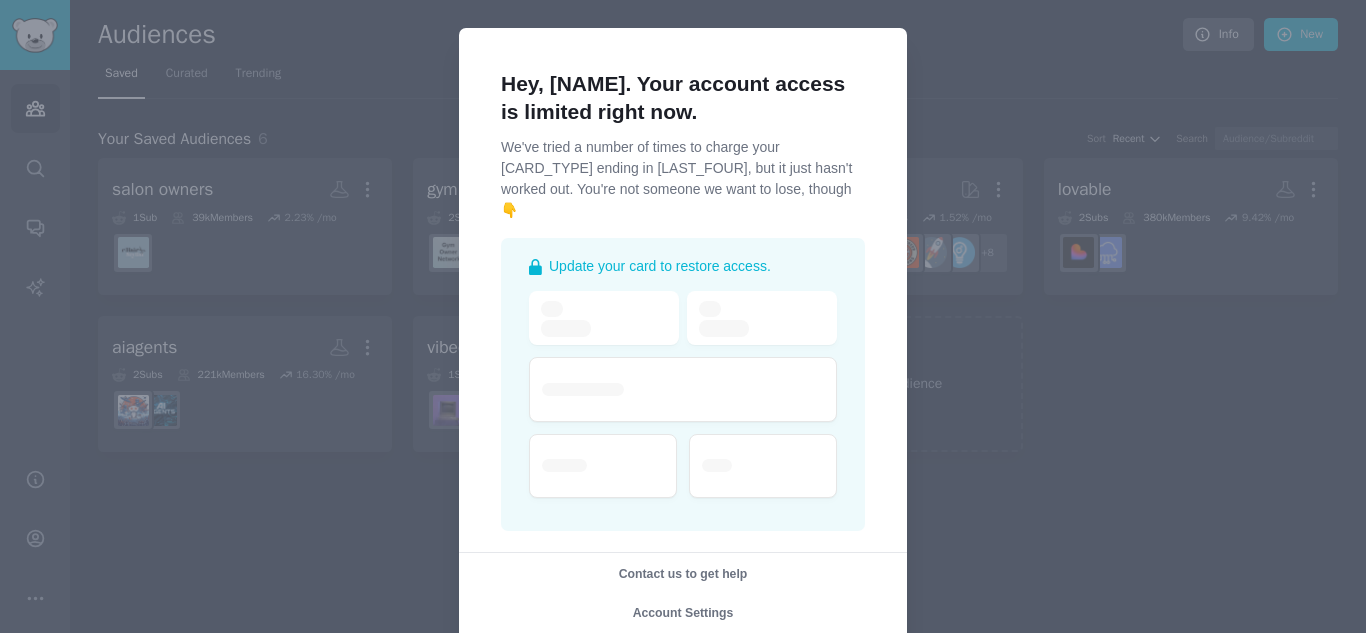 click on "Hey, Nuel. Your account access is limited right now.   We've tried a number of times to charge your Mastercard ending in 5911, but it just hasn't worked out. You're not someone we want to lose, though 👇  Update your card to restore access. Contact us to get help Account Settings" at bounding box center [683, 335] 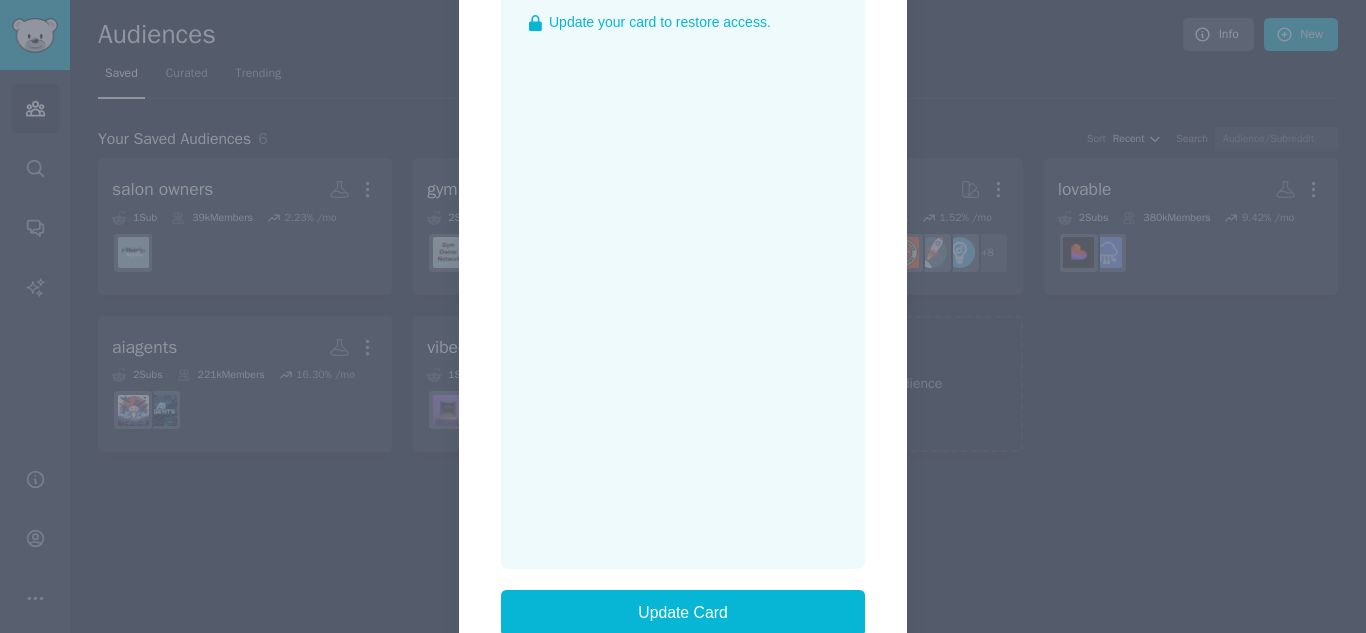 scroll, scrollTop: 366, scrollLeft: 0, axis: vertical 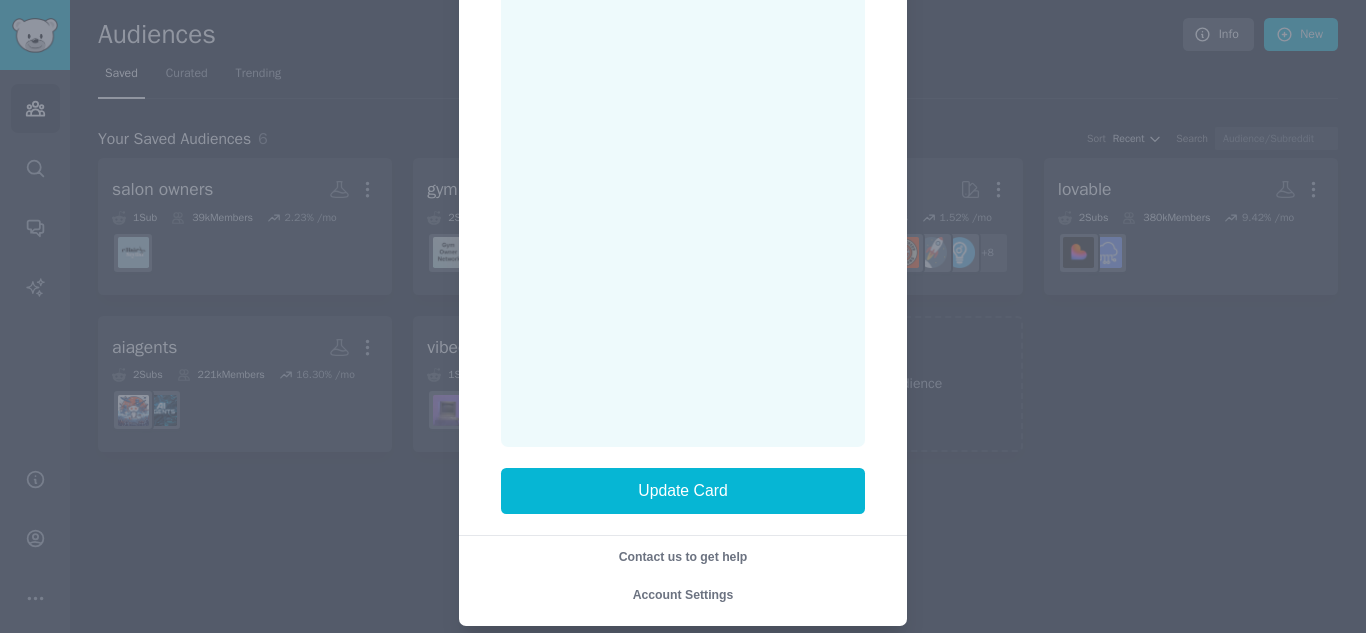 click on "Account Settings" at bounding box center (683, 595) 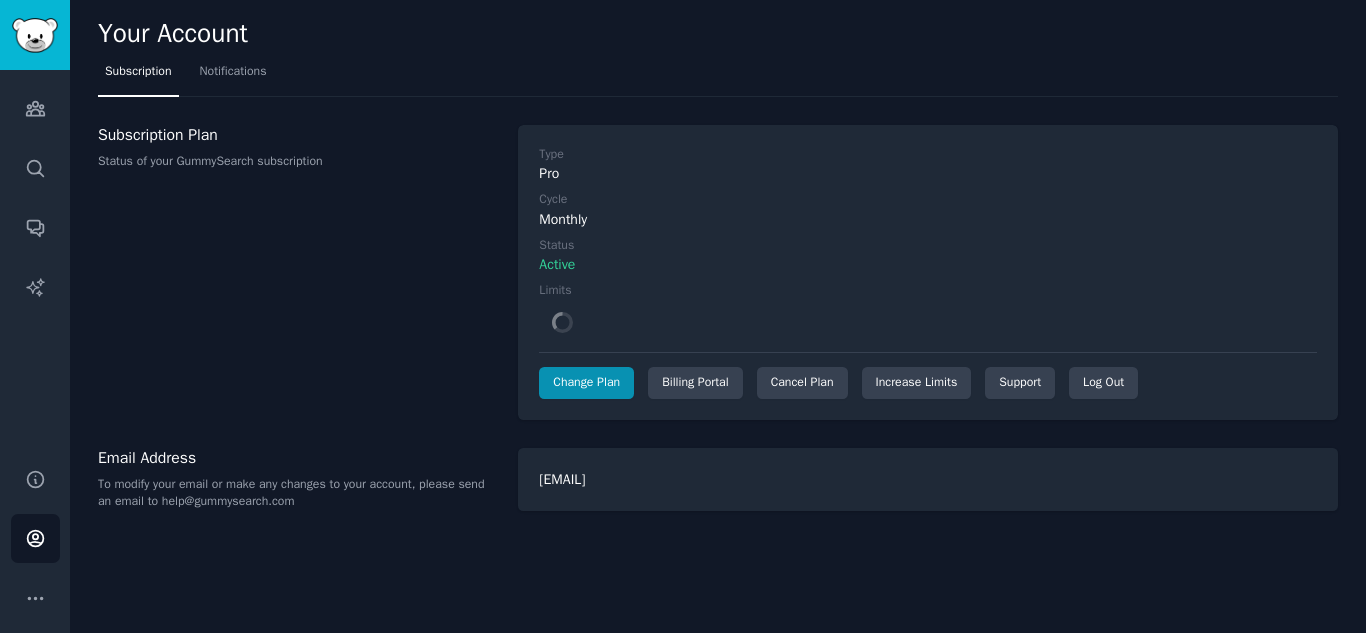 scroll, scrollTop: 0, scrollLeft: 0, axis: both 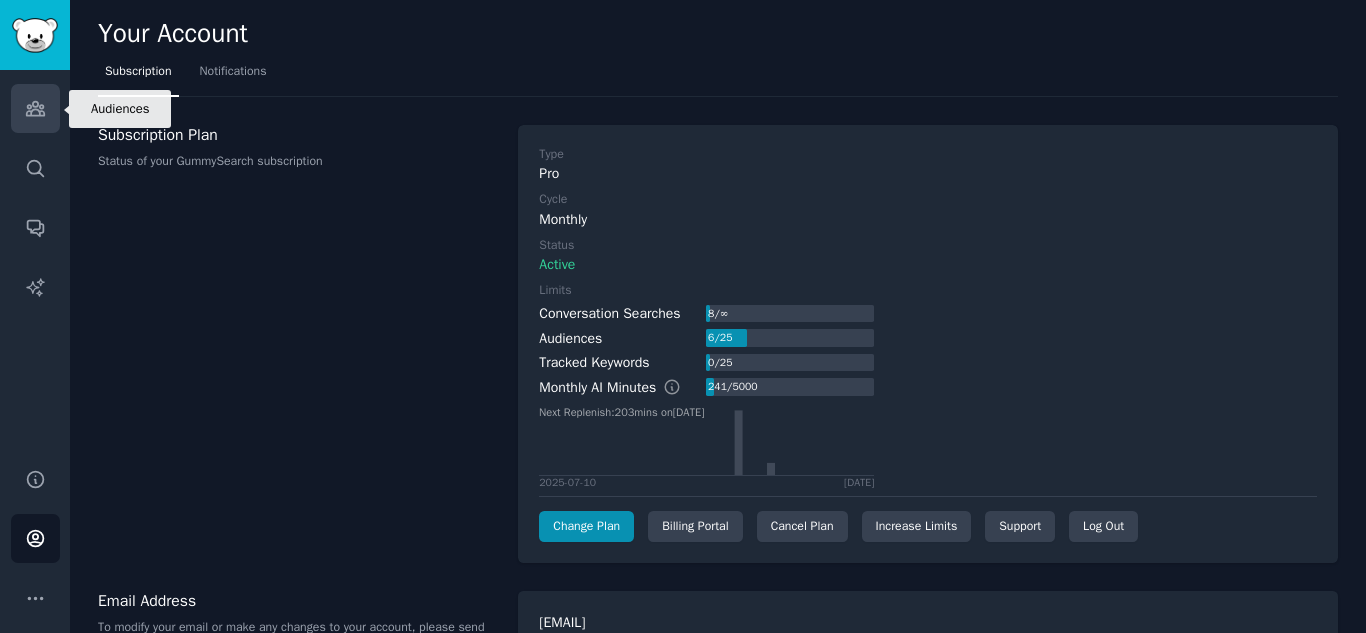 click on "Audiences" at bounding box center [35, 108] 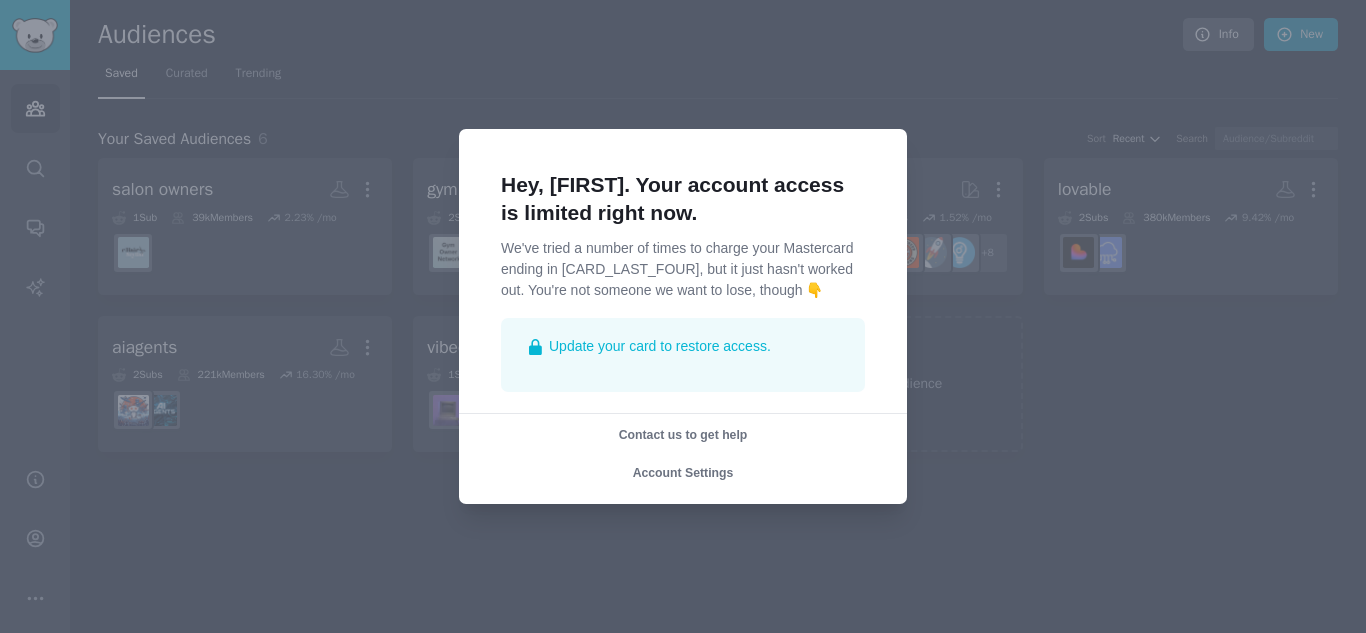 click on "Audiences Audiences Search Conversations AI Reports Help Account More Audiences Info New Saved Curated Trending Your Saved Audiences 6 Sort Recent Search salon owners More 1  Sub 39k  Members 2.23 % /mo gym owners More 2  Sub s 3k  Members 2.94 % /mo + 1 Startup Founders More 16  Sub s 13.7M  Members 1.52 % /mo + 8 lovable More 2  Sub s 380k  Members 9.42 % /mo aiagents More 2  Sub s 221k  Members 16.30 % /mo vibecoding More 1  Sub 48k  Members 49.94 % /mo Make a new audience  Hey, Nuel. Your account access is limited right now.   We've tried a number of times to charge your Mastercard ending in 5911, but it just hasn't worked out. You're not someone we want to lose, though 👇  Update your card to restore access. Contact us to get help Account Settings" at bounding box center [683, 316] 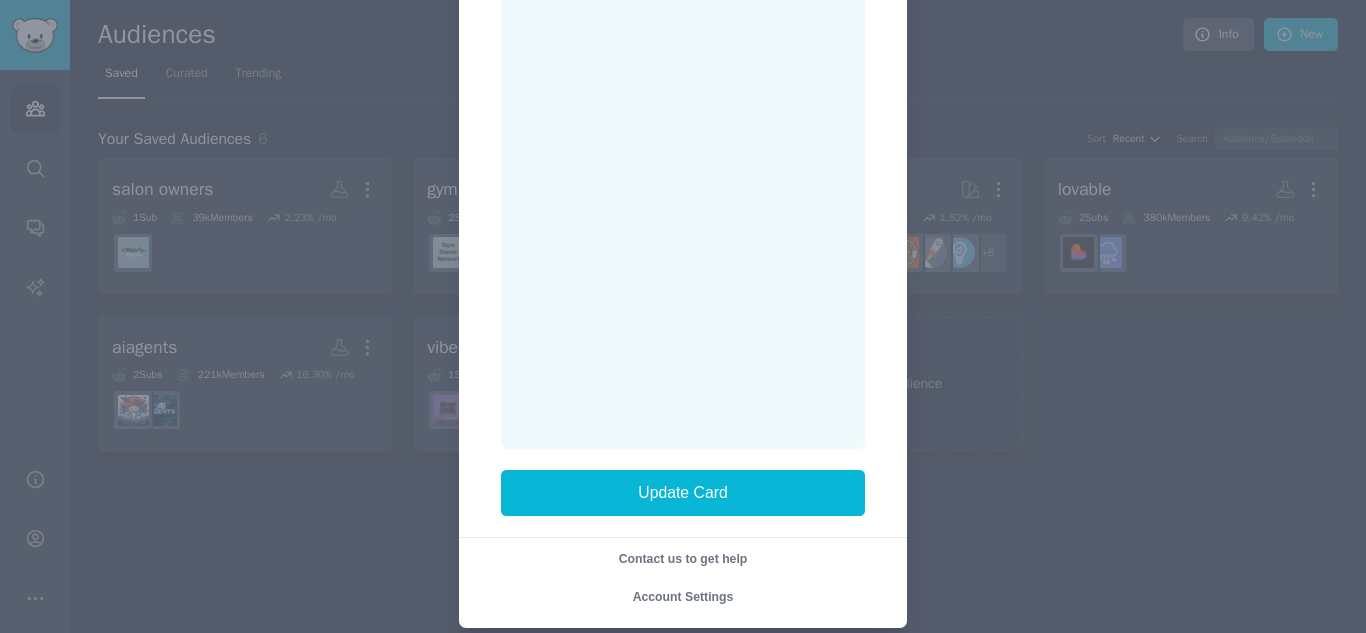 scroll, scrollTop: 366, scrollLeft: 0, axis: vertical 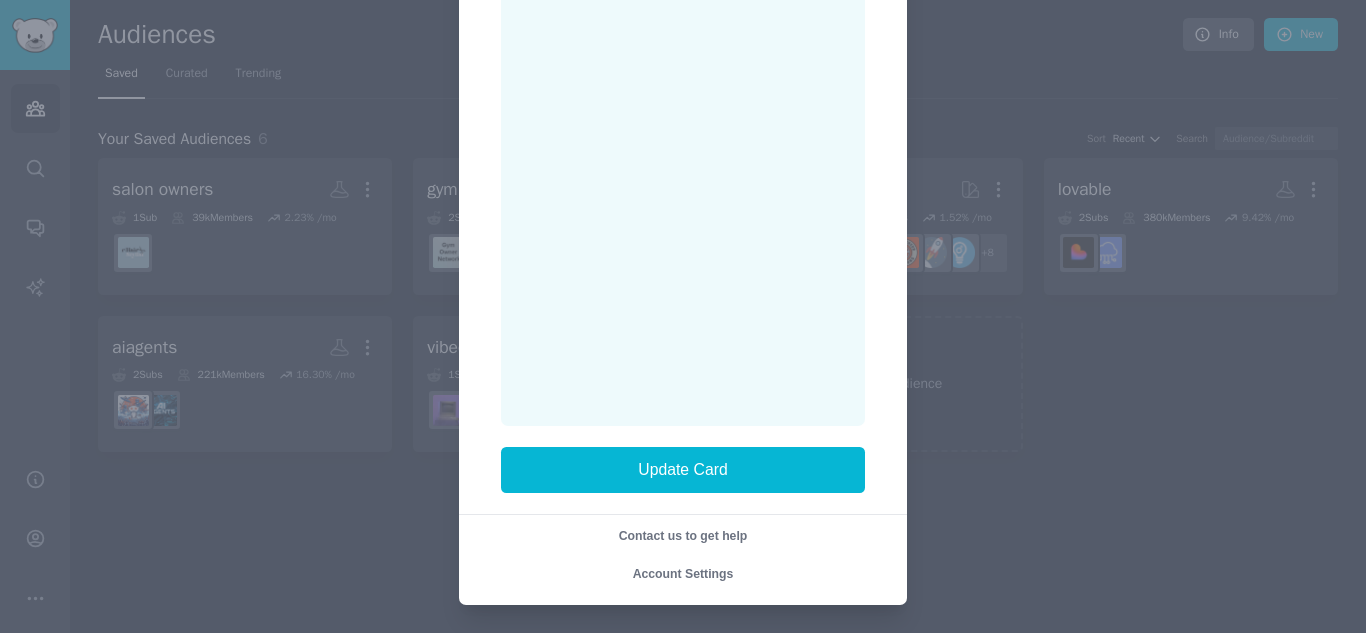 click on "Account Settings" at bounding box center [683, 574] 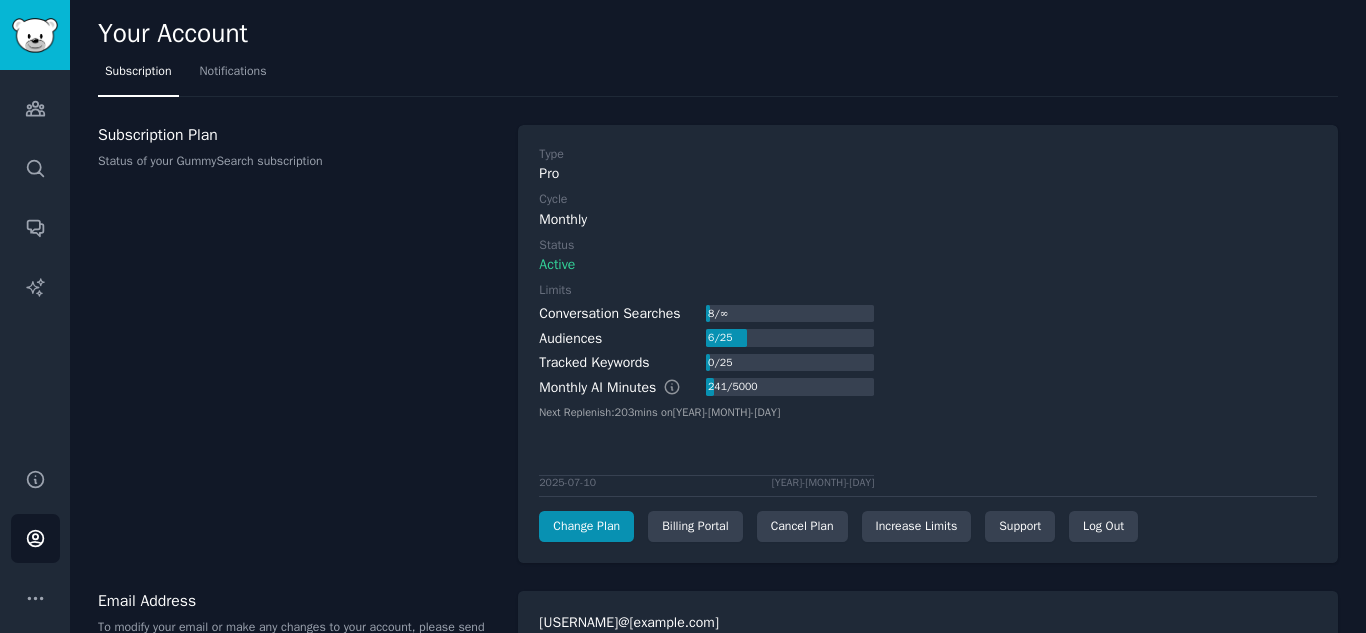 scroll, scrollTop: 0, scrollLeft: 0, axis: both 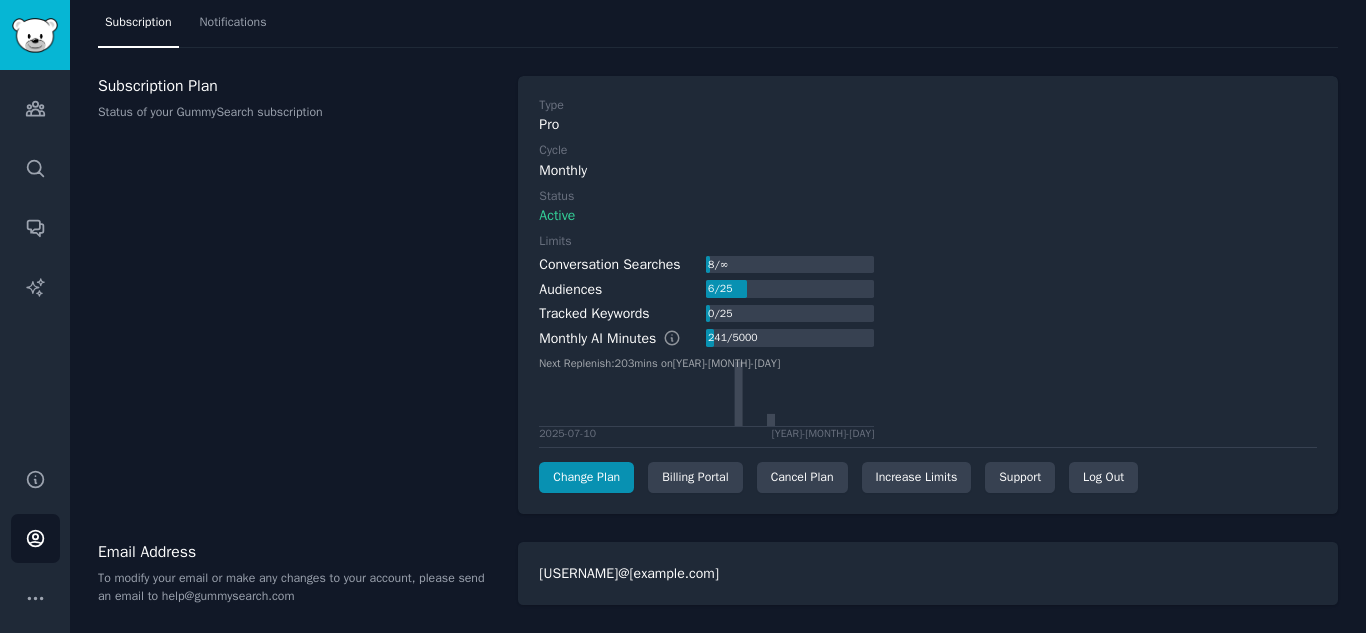 click on "Change Plan Billing Portal Cancel Plan Increase Limits Support Log Out" at bounding box center (928, 478) 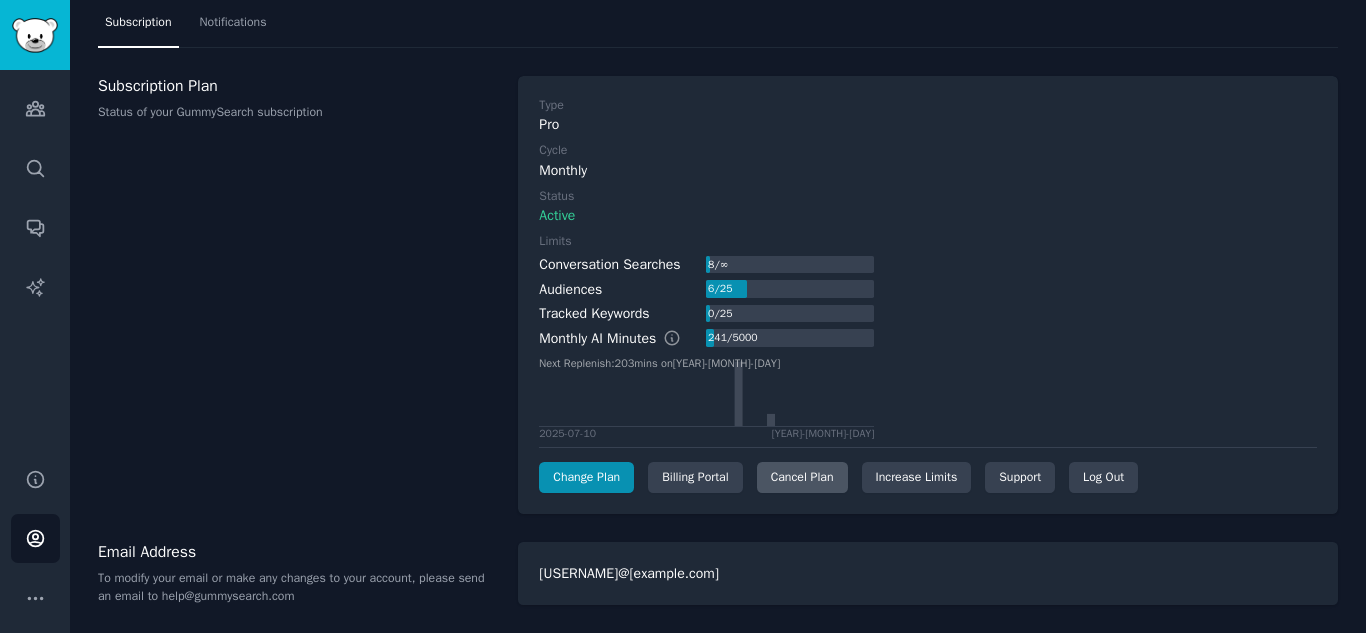 click on "Cancel Plan" at bounding box center [802, 478] 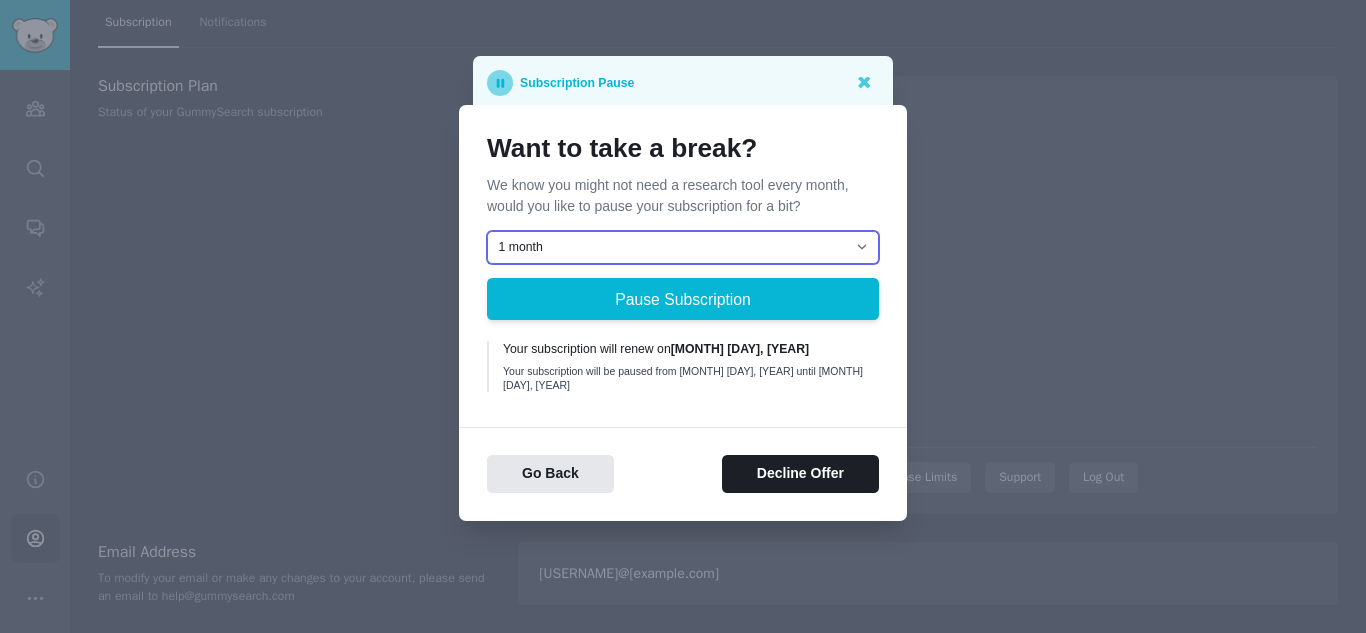 click on "1 month 2 months 3 months Choose a custom date to resume" at bounding box center (683, 248) 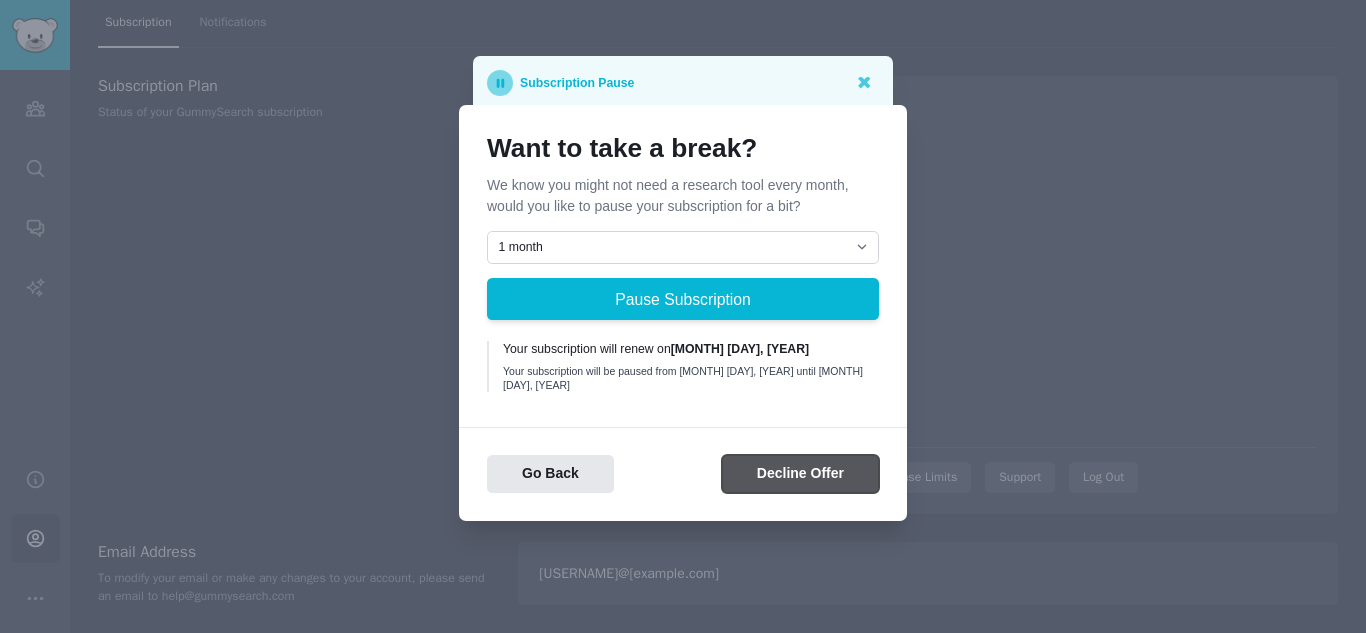 click on "Decline Offer" at bounding box center [800, 474] 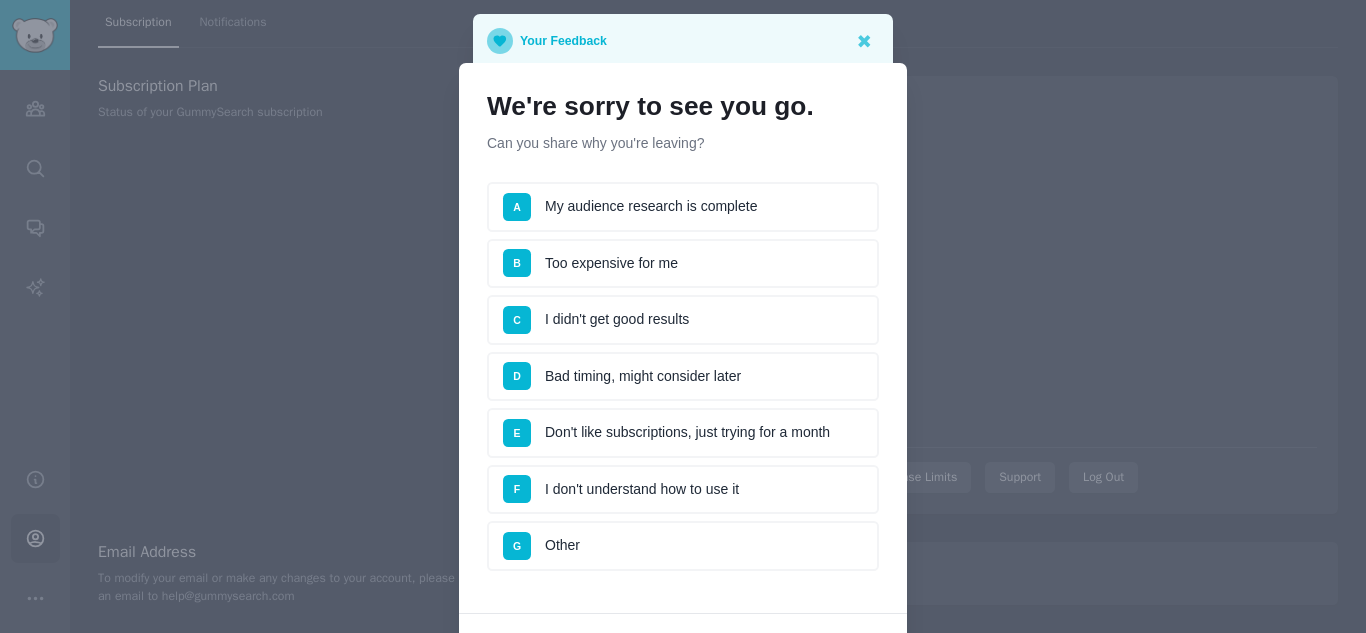 click on "B Too expensive for me" at bounding box center (683, 264) 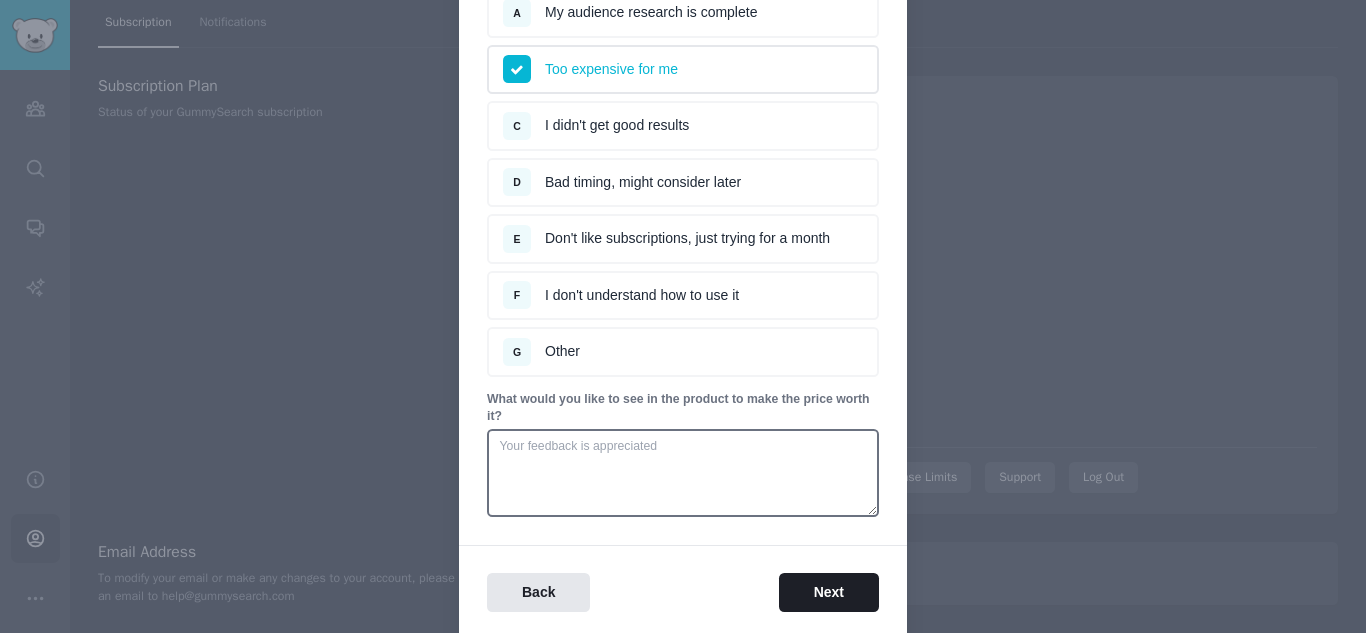 scroll, scrollTop: 243, scrollLeft: 0, axis: vertical 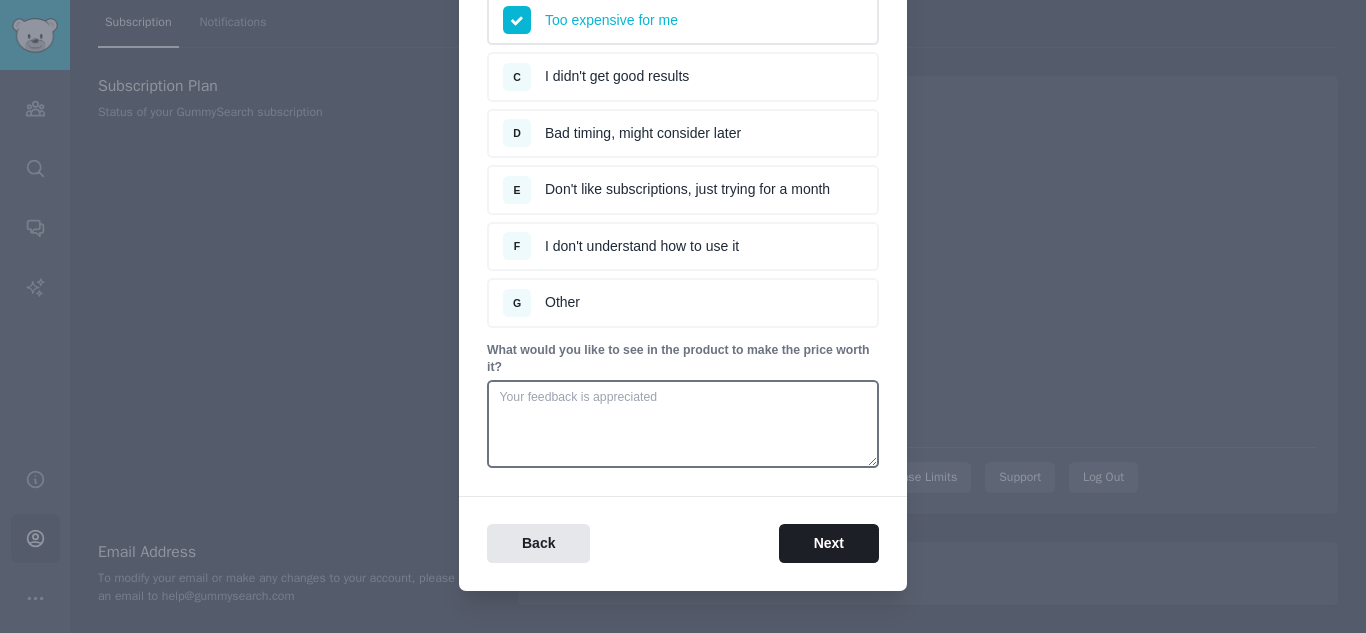 click on "Too expensive for me" at bounding box center [683, 21] 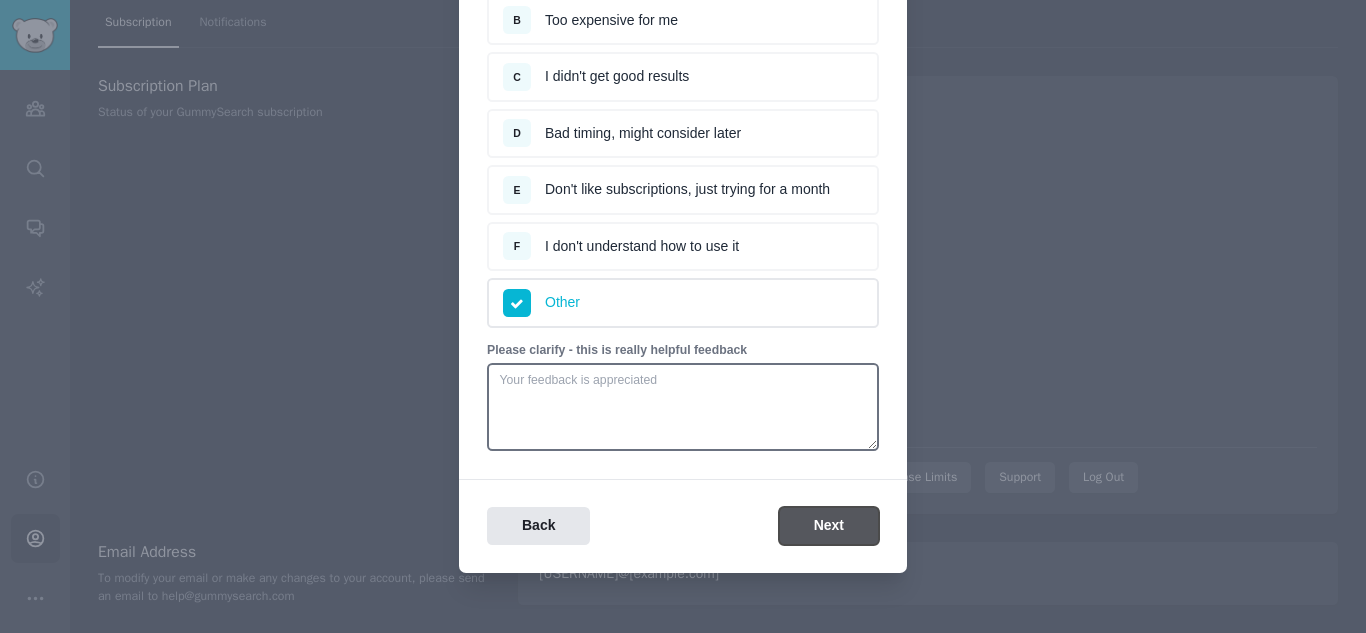 click on "Next" at bounding box center (829, 526) 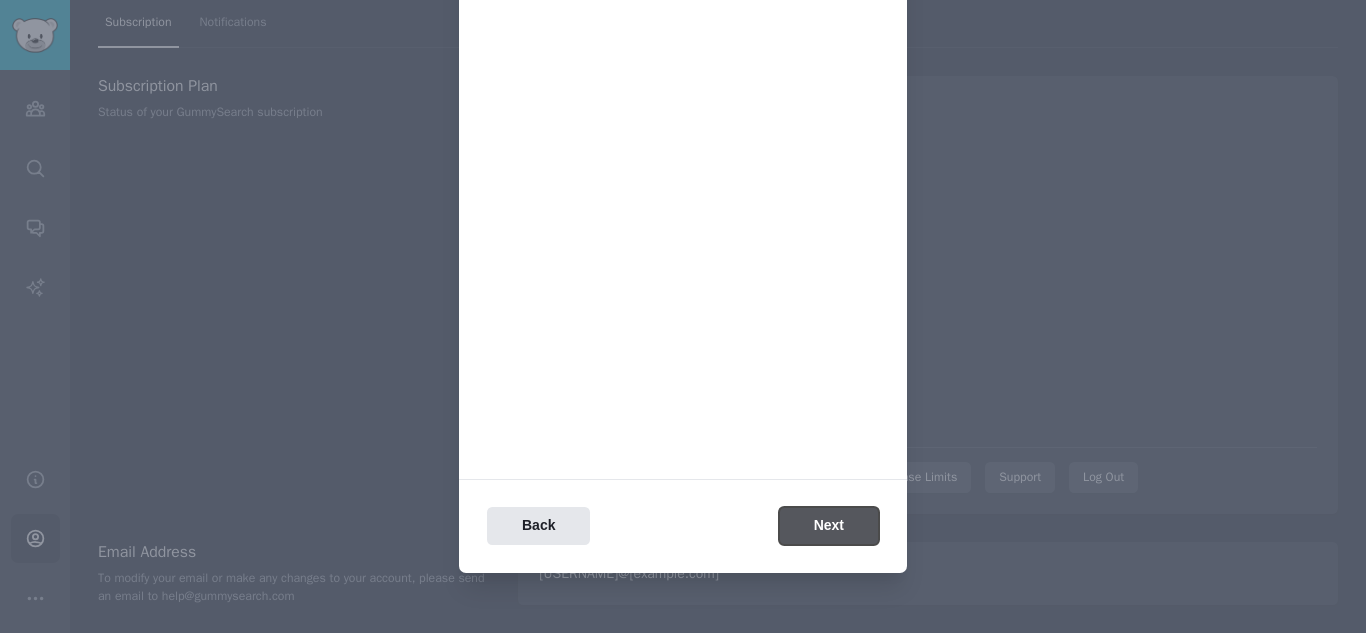 scroll, scrollTop: 0, scrollLeft: 0, axis: both 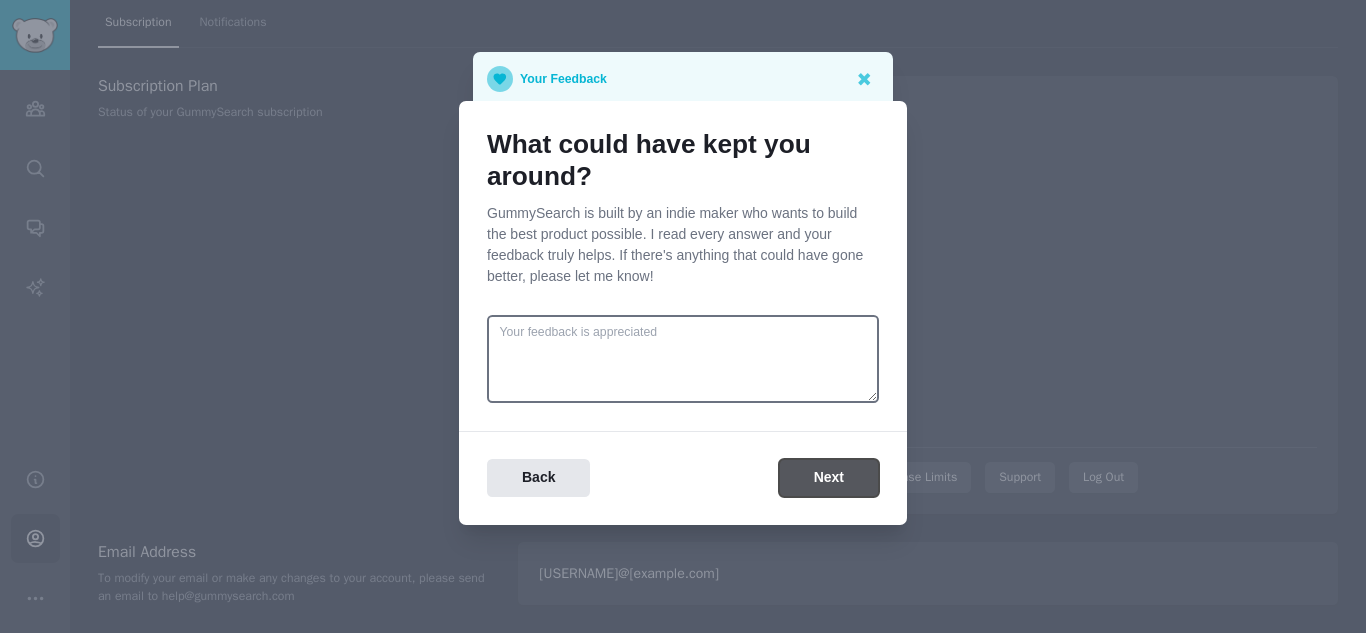 click on "Next" at bounding box center (829, 478) 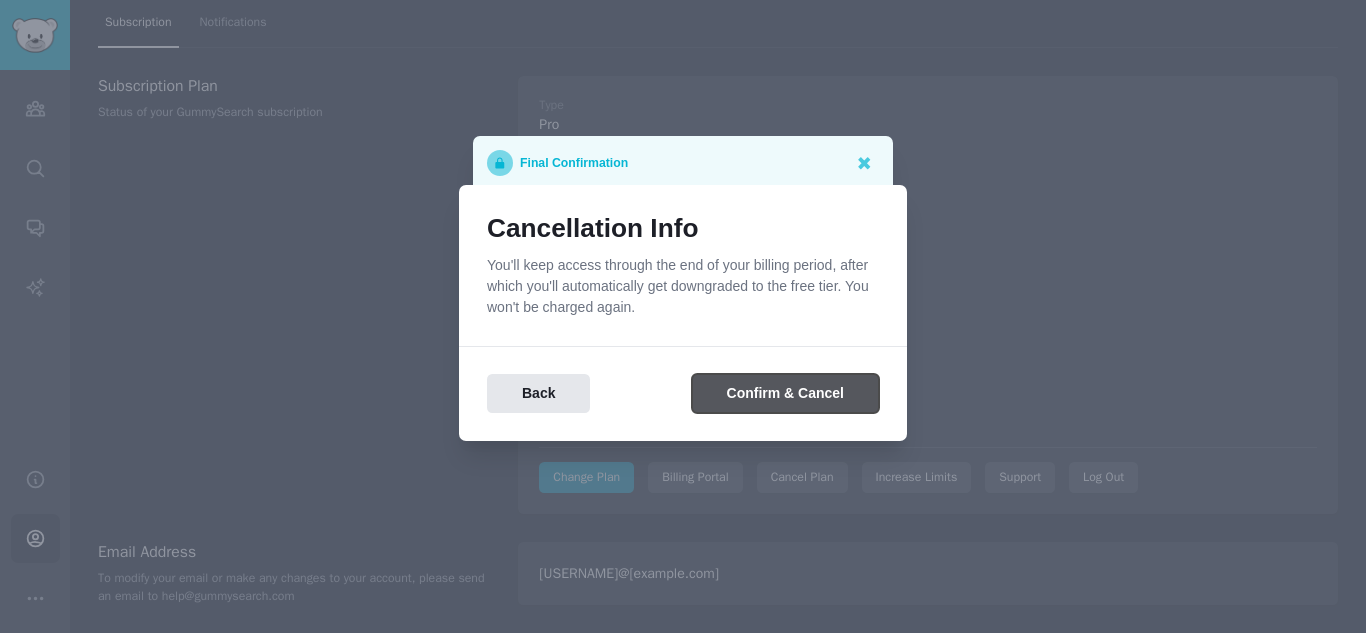 click on "Confirm & Cancel" at bounding box center (785, 393) 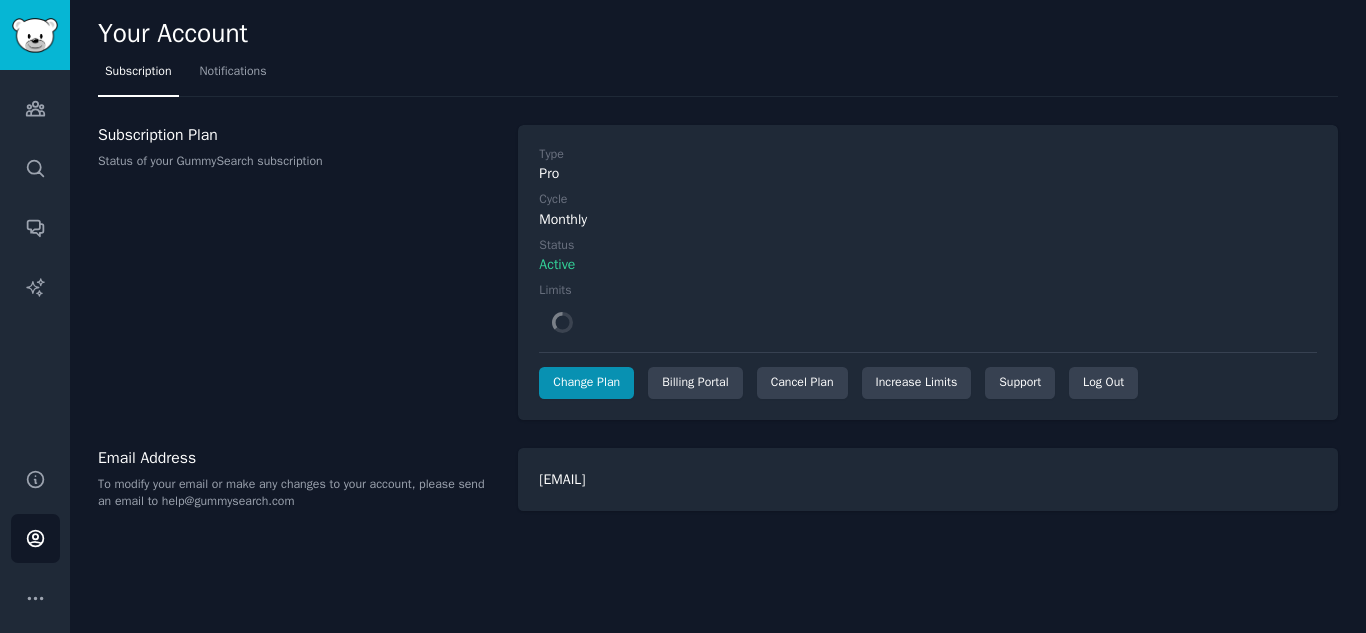 scroll, scrollTop: 0, scrollLeft: 0, axis: both 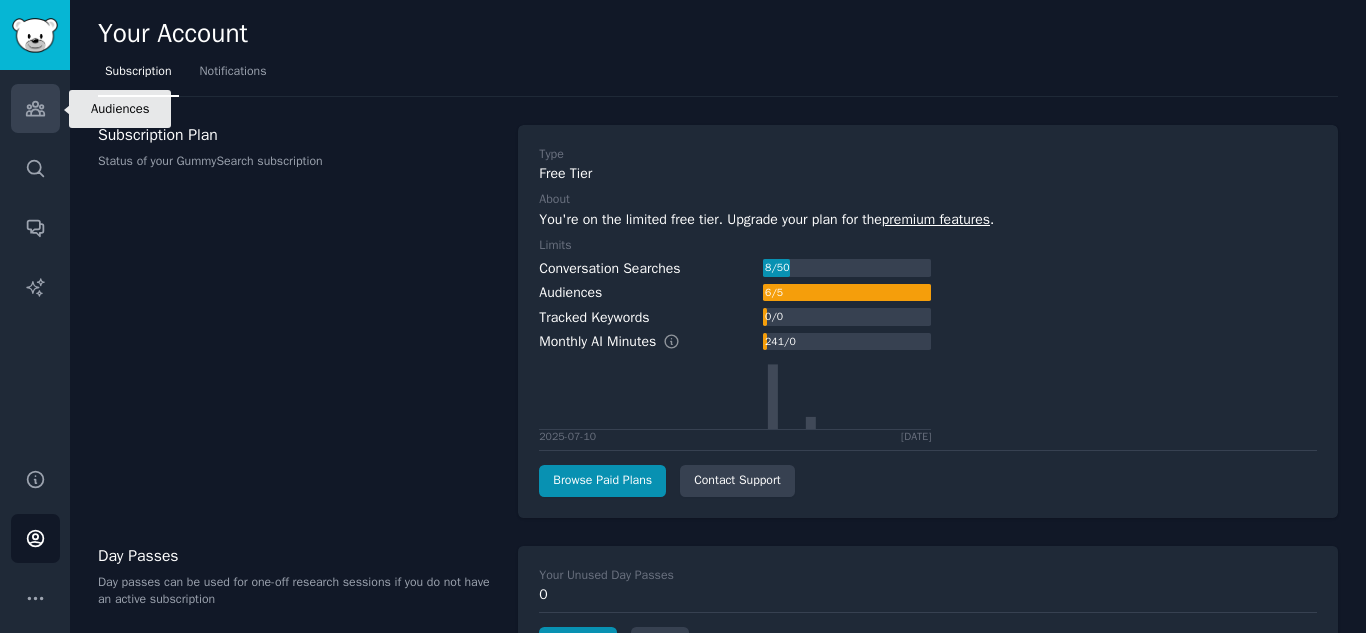 click on "Audiences" at bounding box center (35, 108) 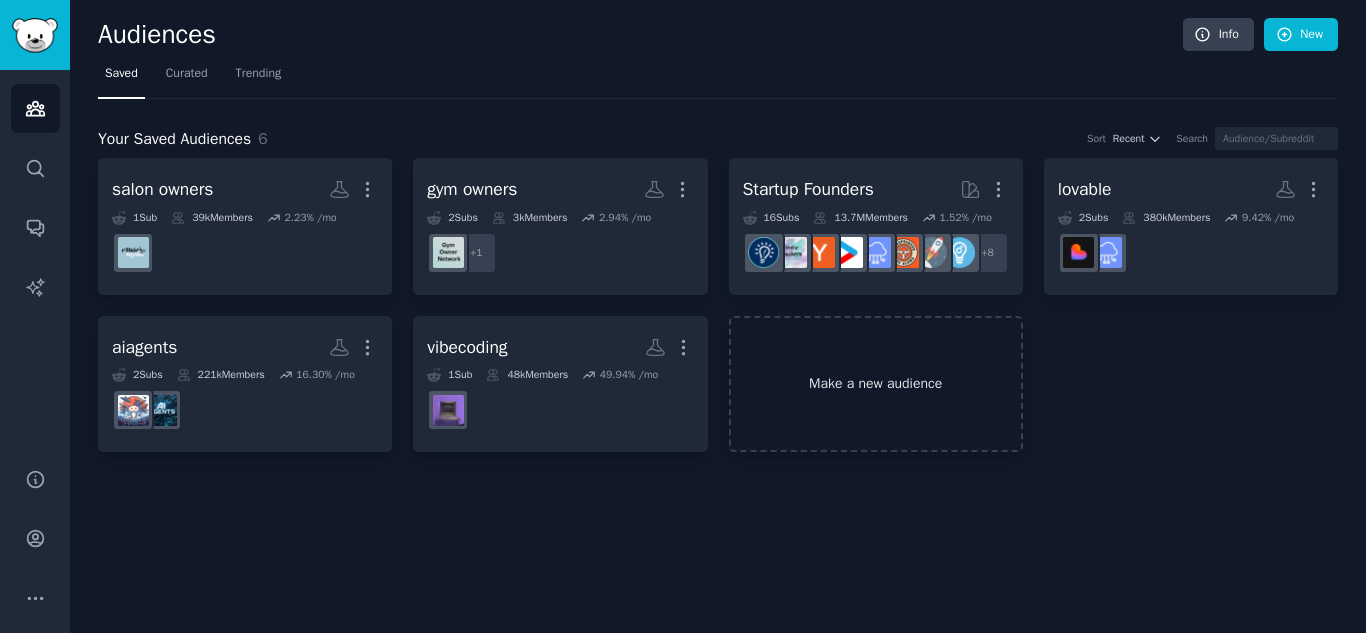 click on "Make a new audience" at bounding box center [876, 384] 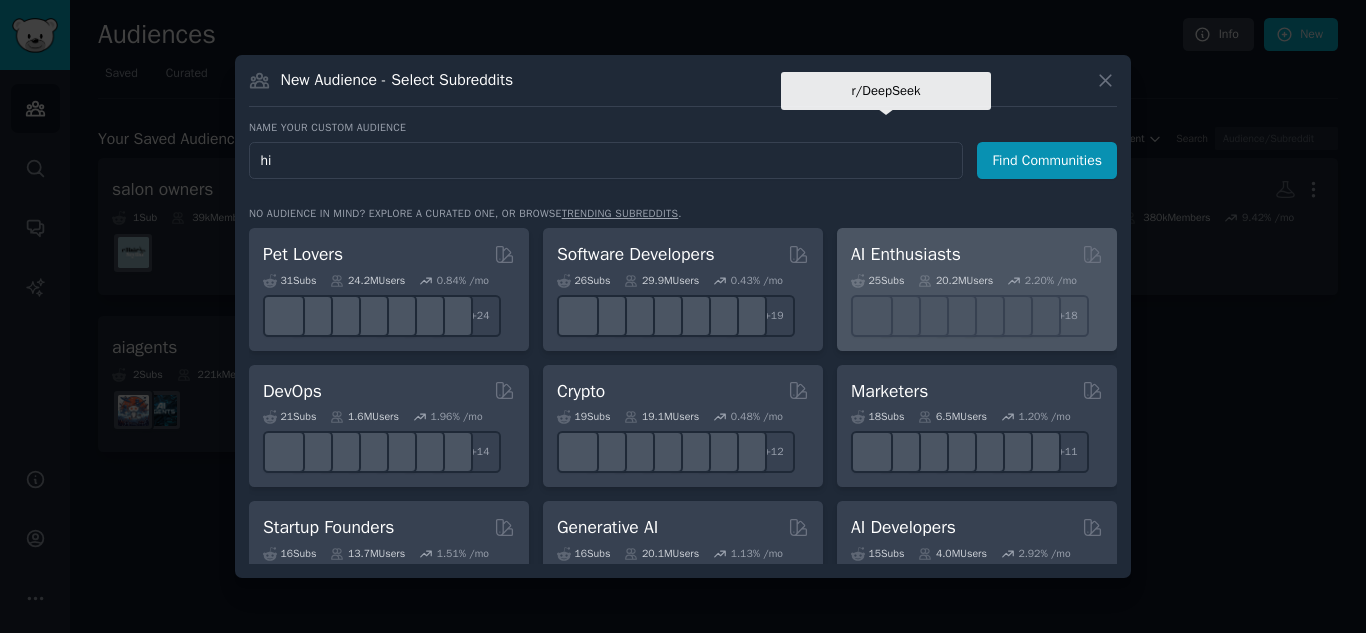 type on "h" 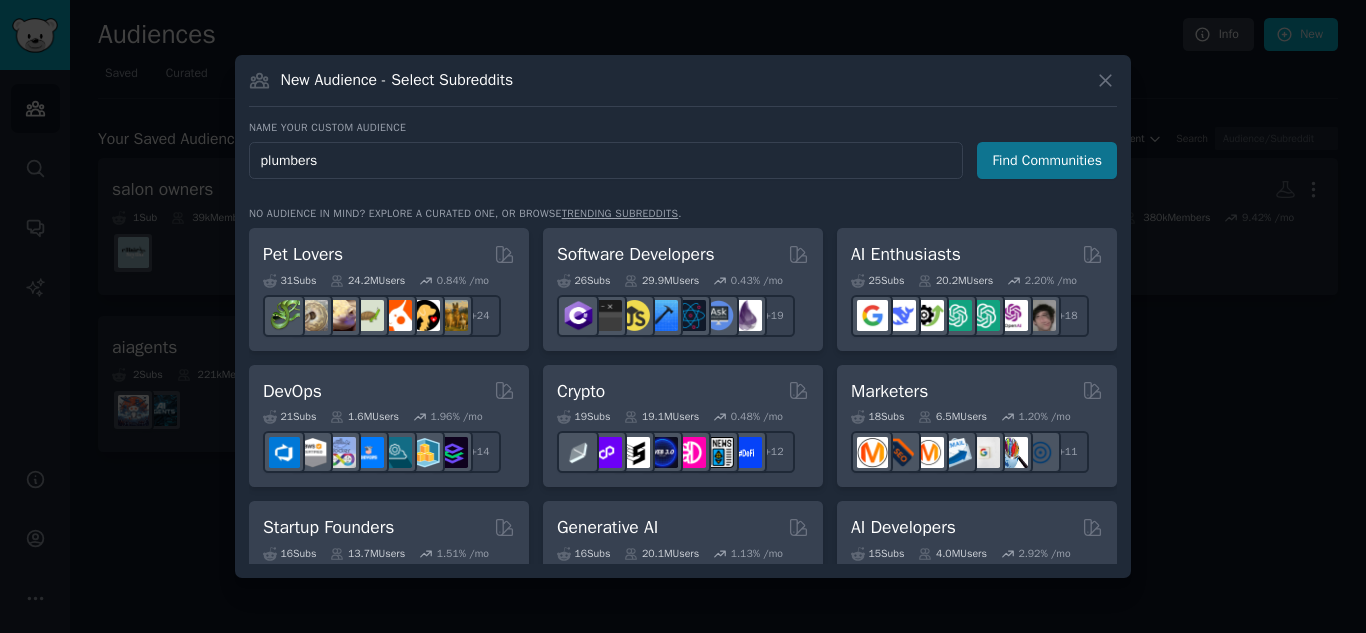 type on "plumbers" 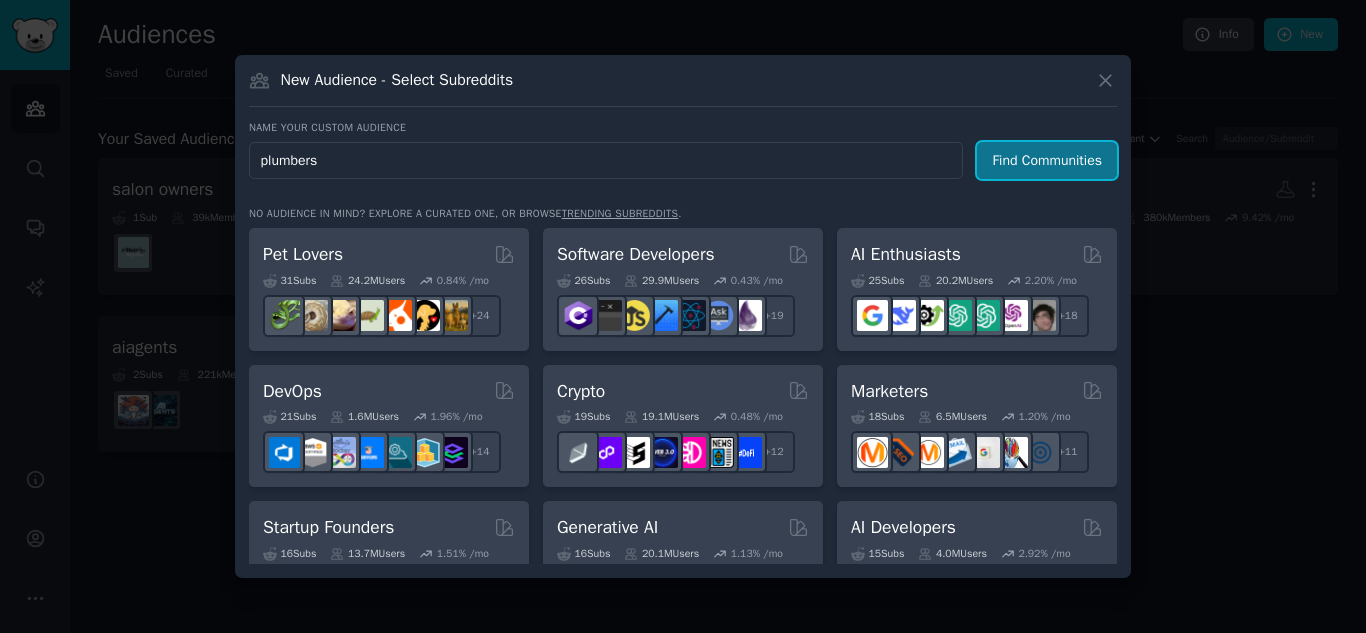 click on "Find Communities" at bounding box center [1047, 160] 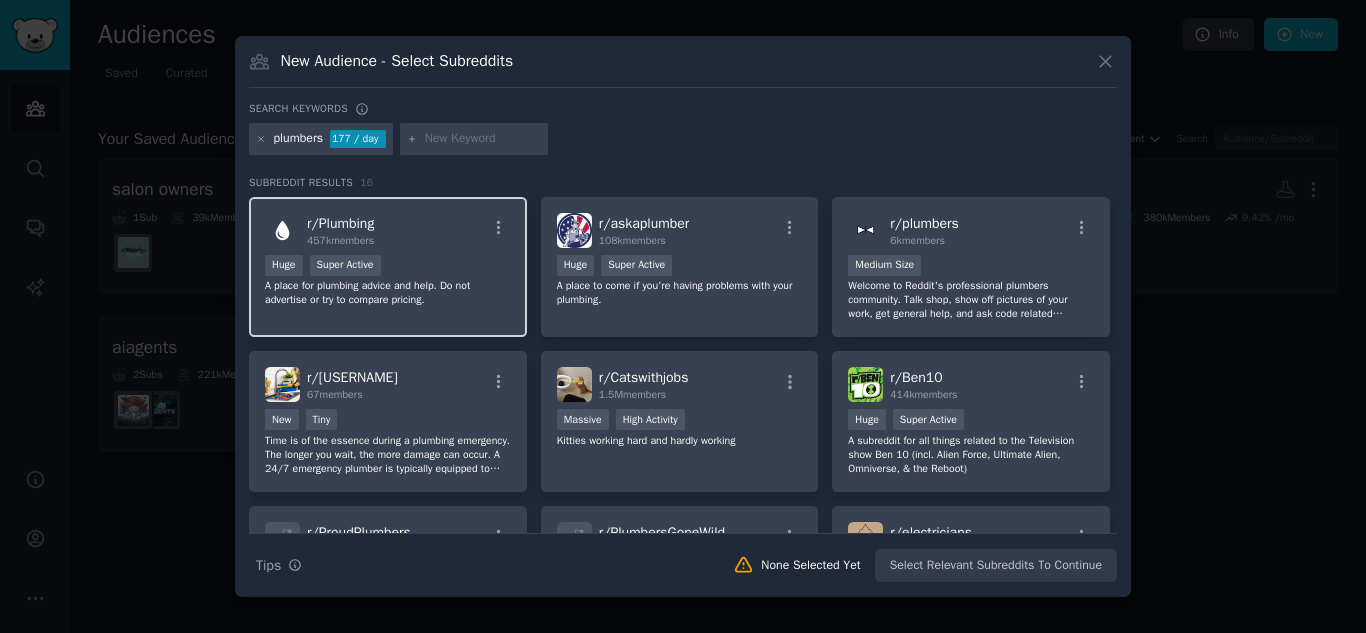 click on "r/ Plumbing 457k members" at bounding box center (388, 230) 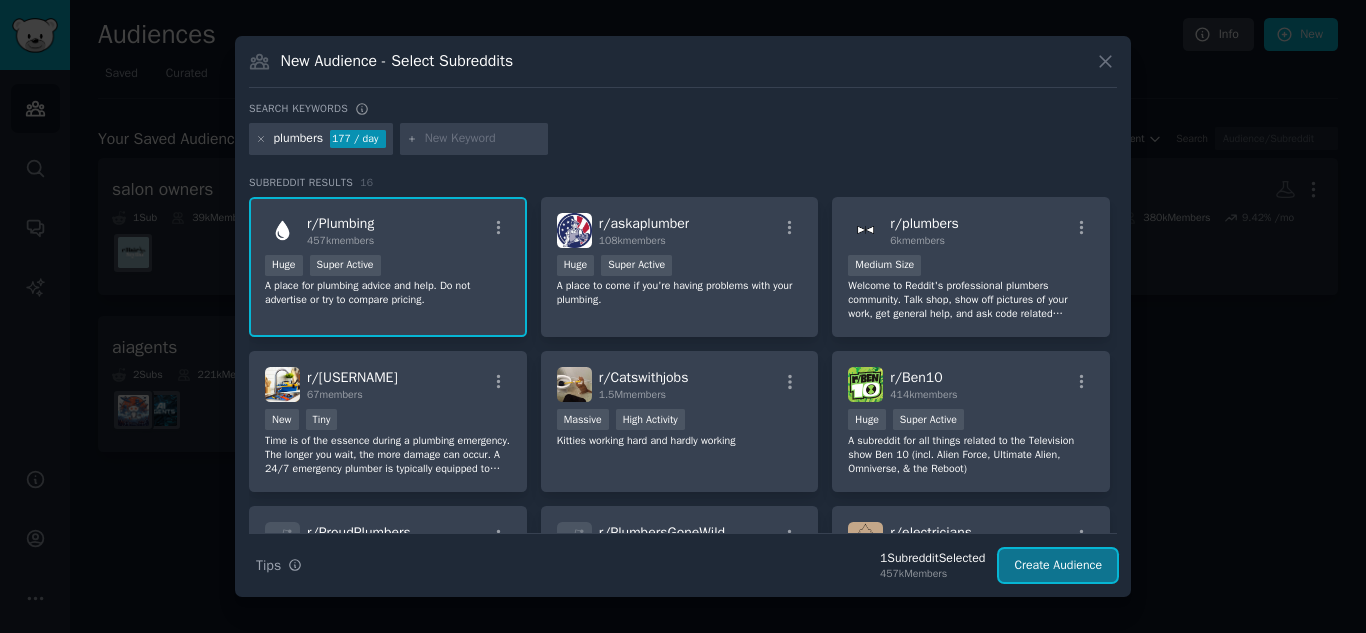 click on "Create Audience" at bounding box center [1058, 566] 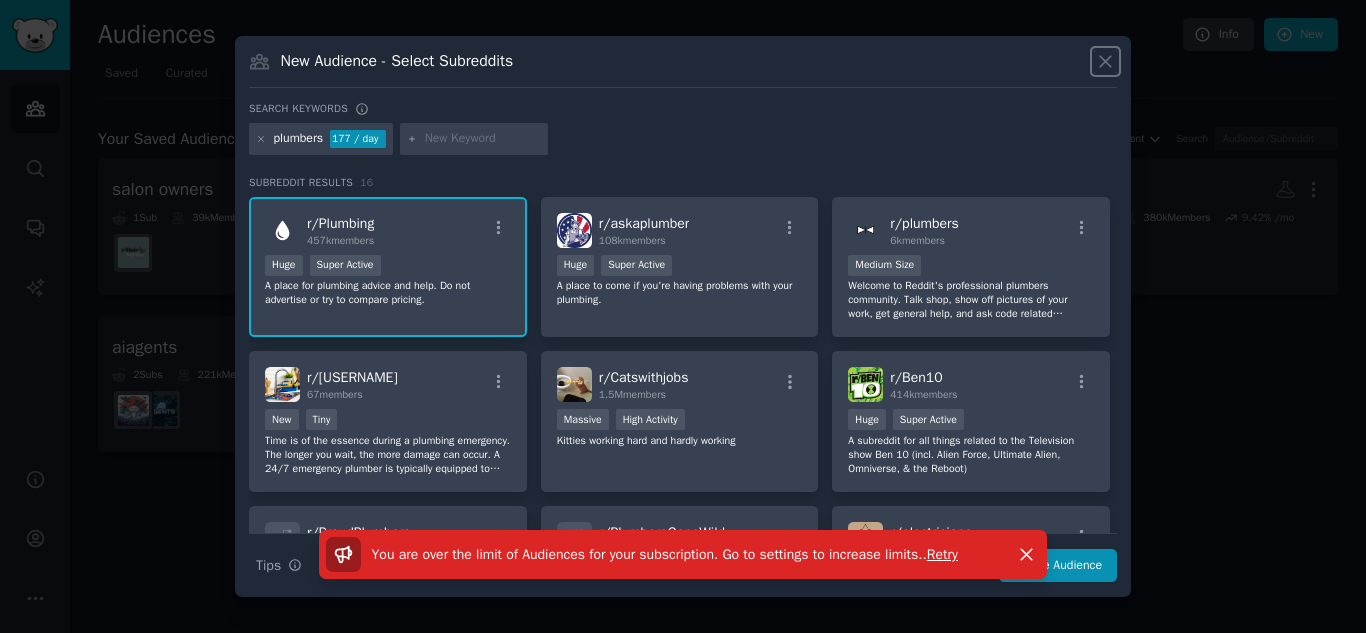 click 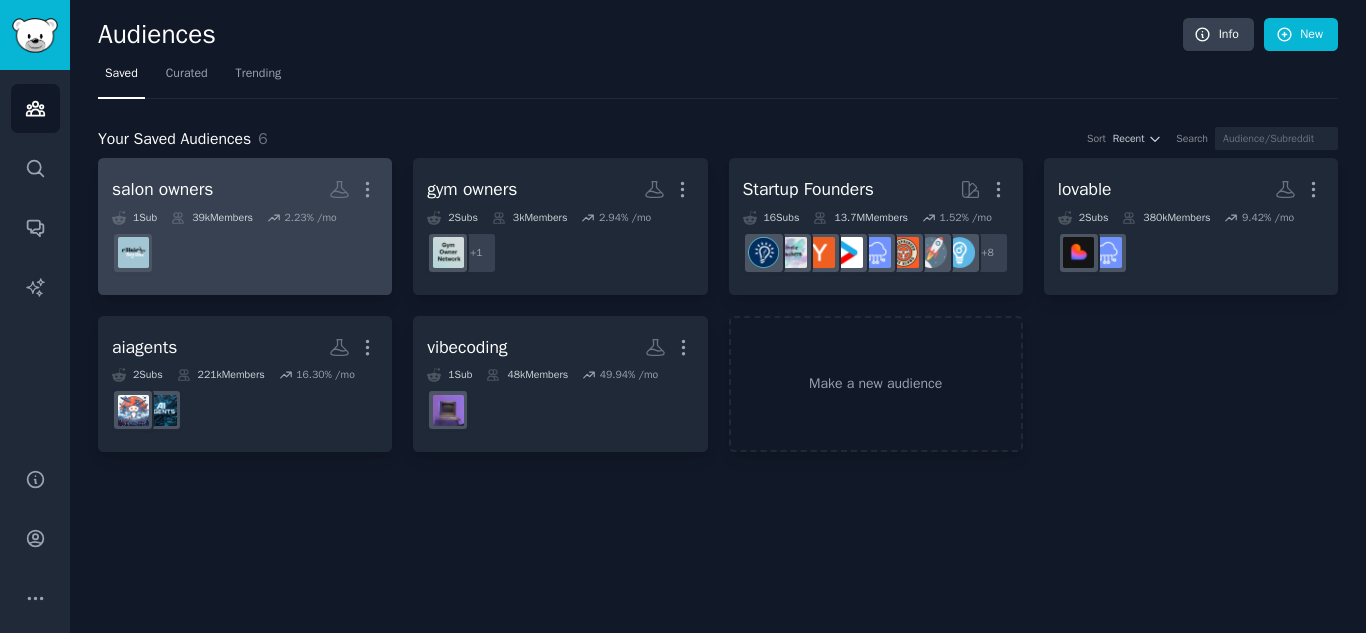 click on "salon owners More 1 Sub 39k Members 2.23 % /mo" at bounding box center (245, 226) 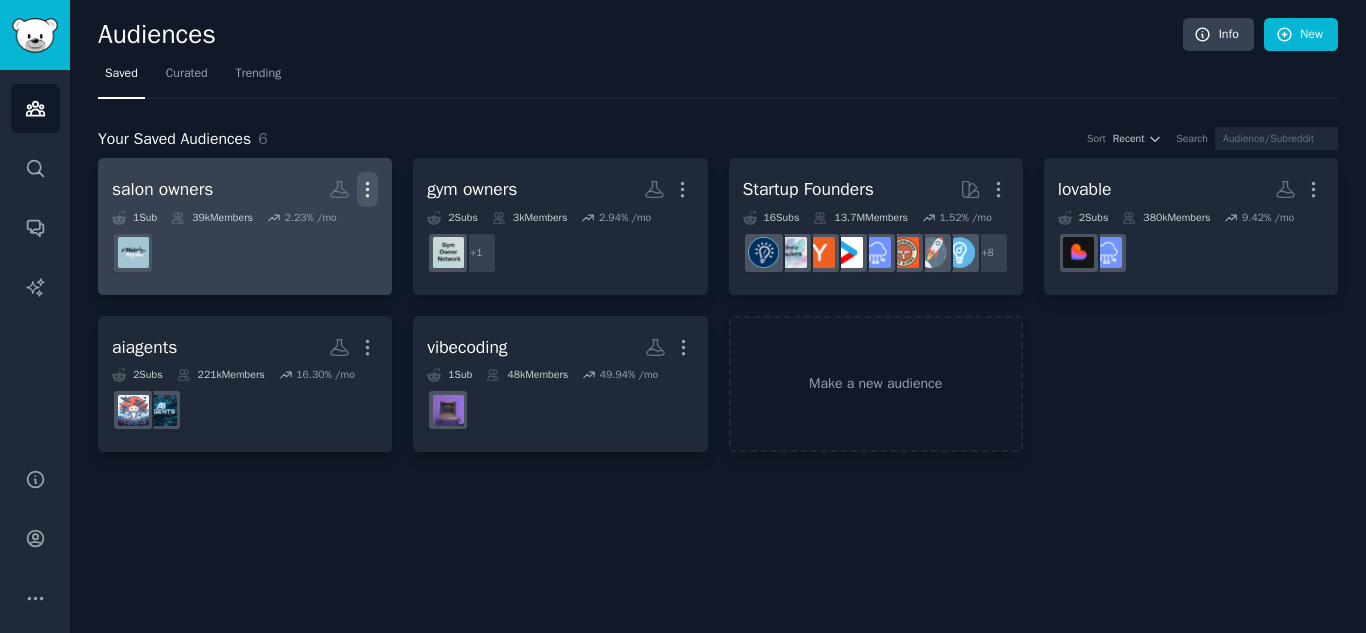 click 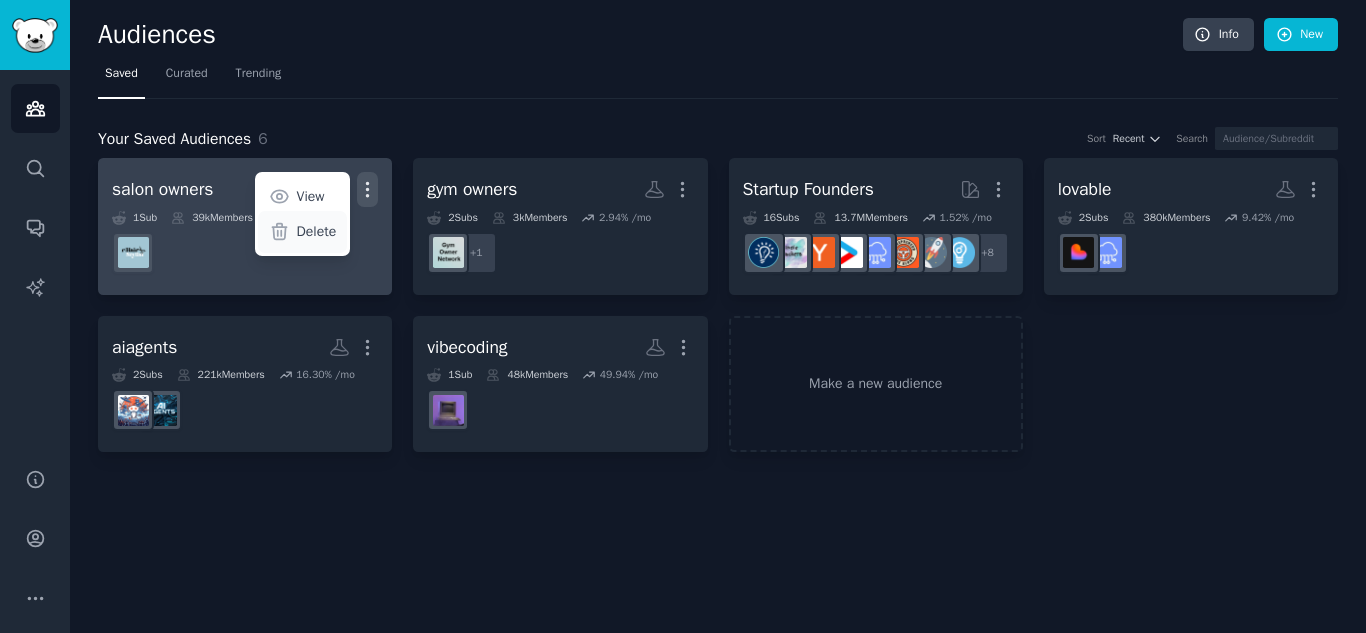click on "Delete" at bounding box center [317, 231] 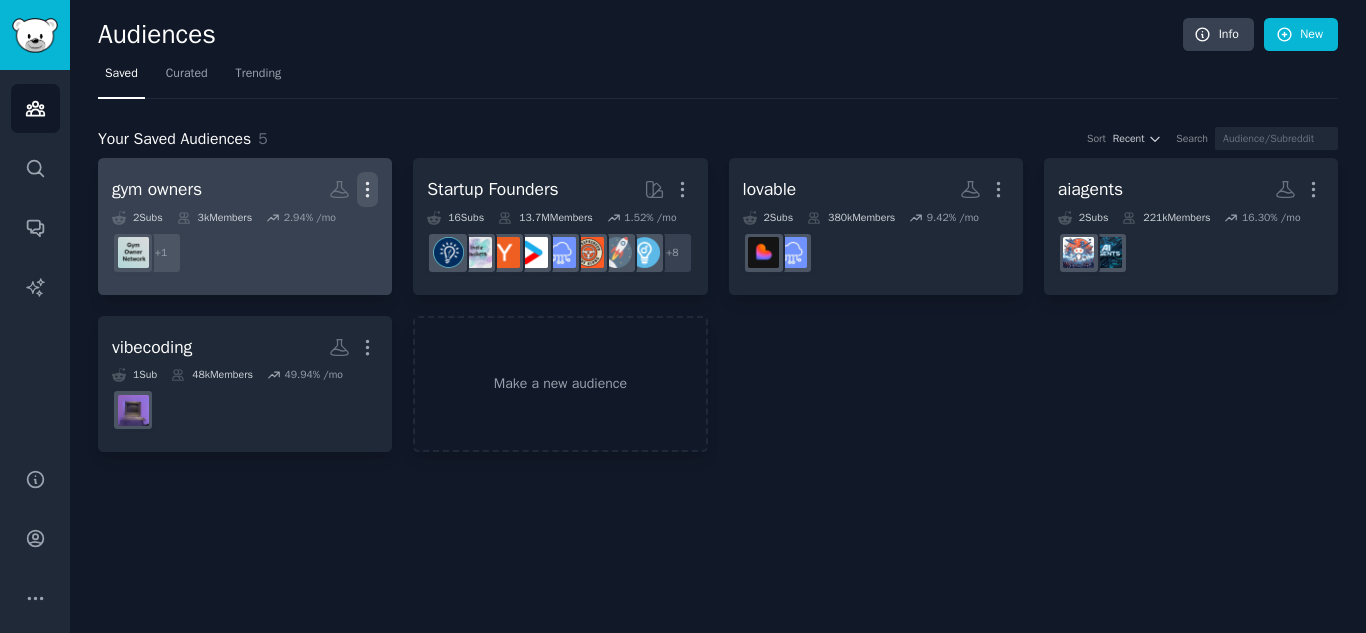 click 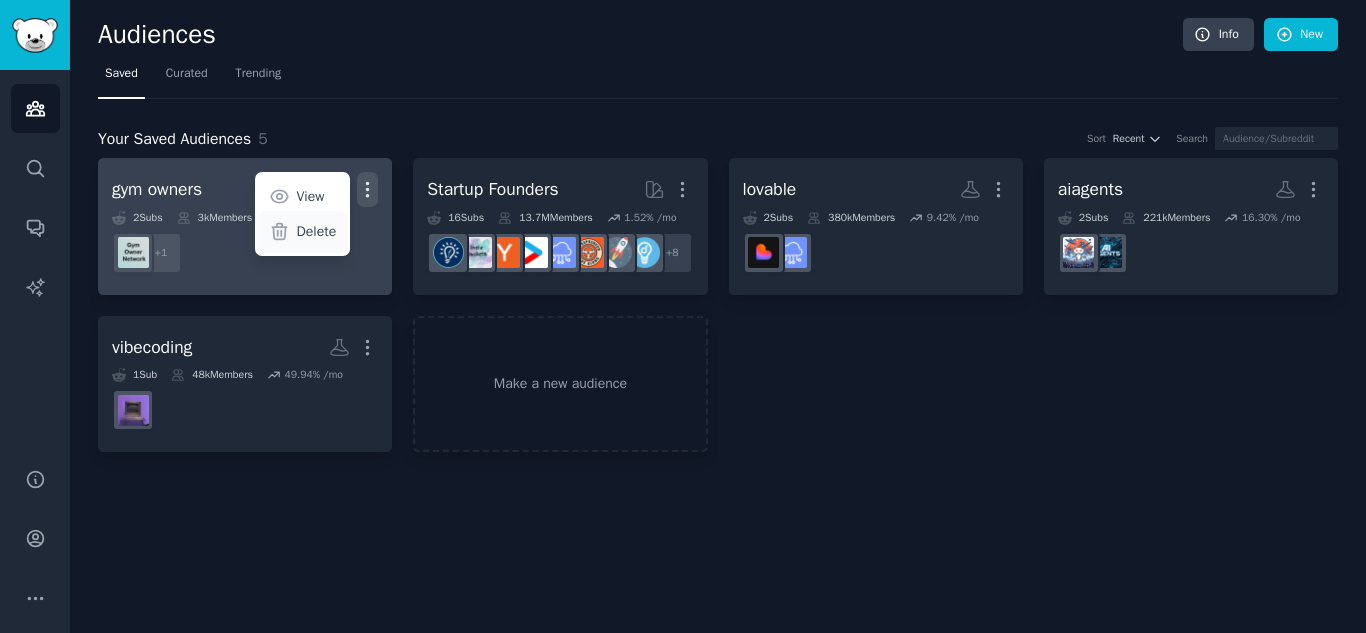 click on "Delete" at bounding box center (302, 232) 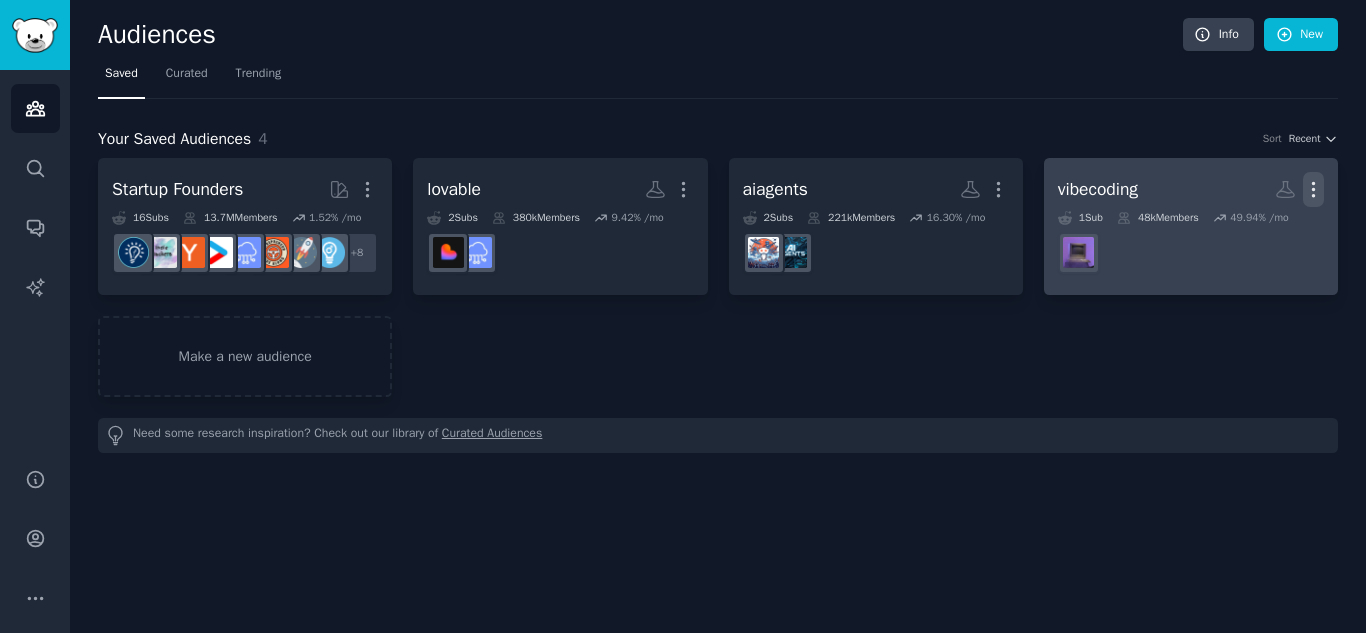 click 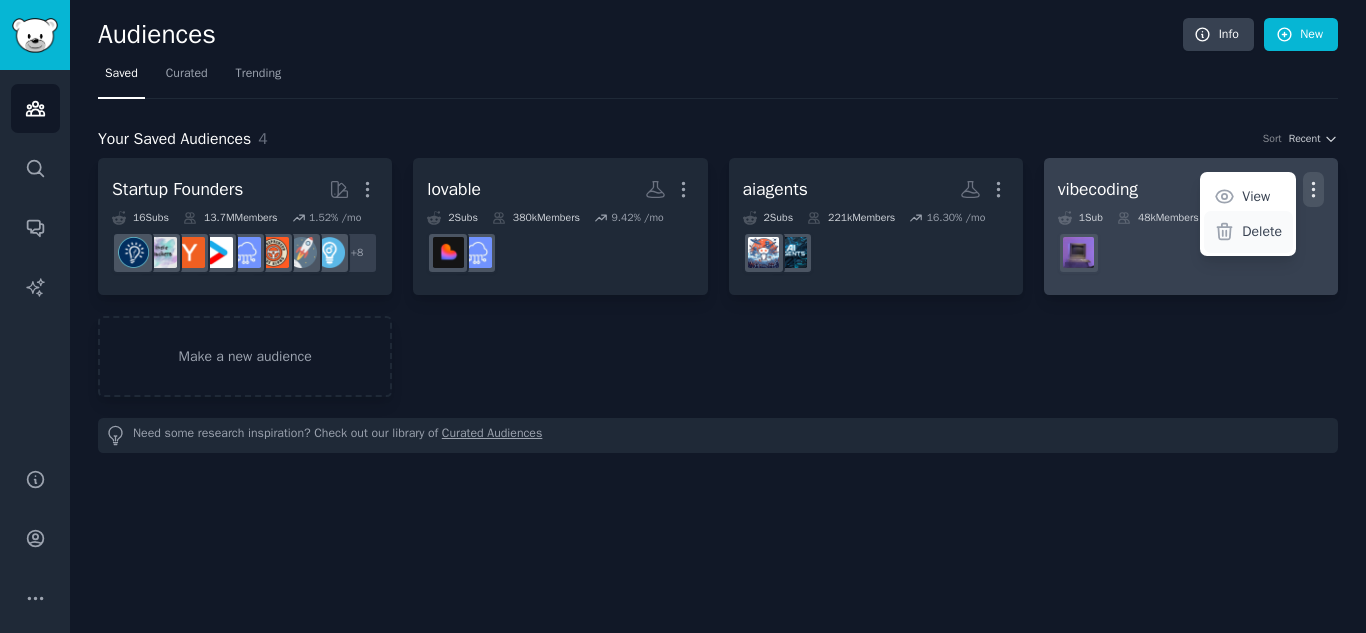 click 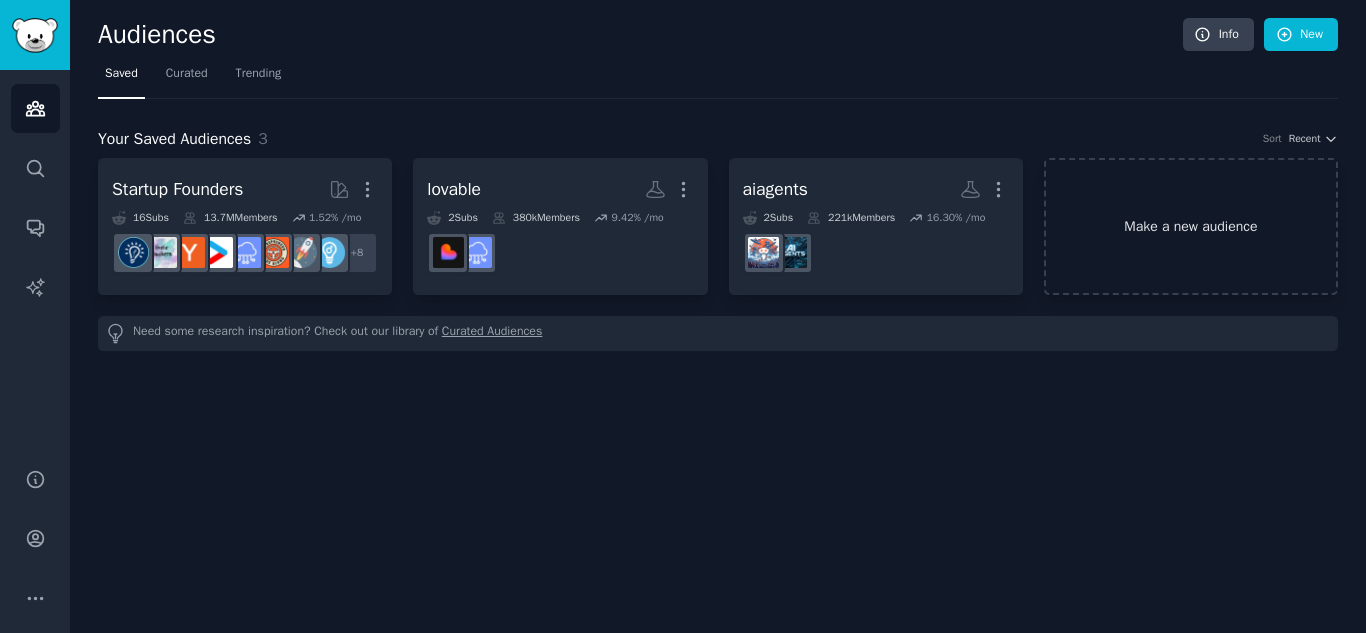 click on "Make a new audience" at bounding box center [1191, 226] 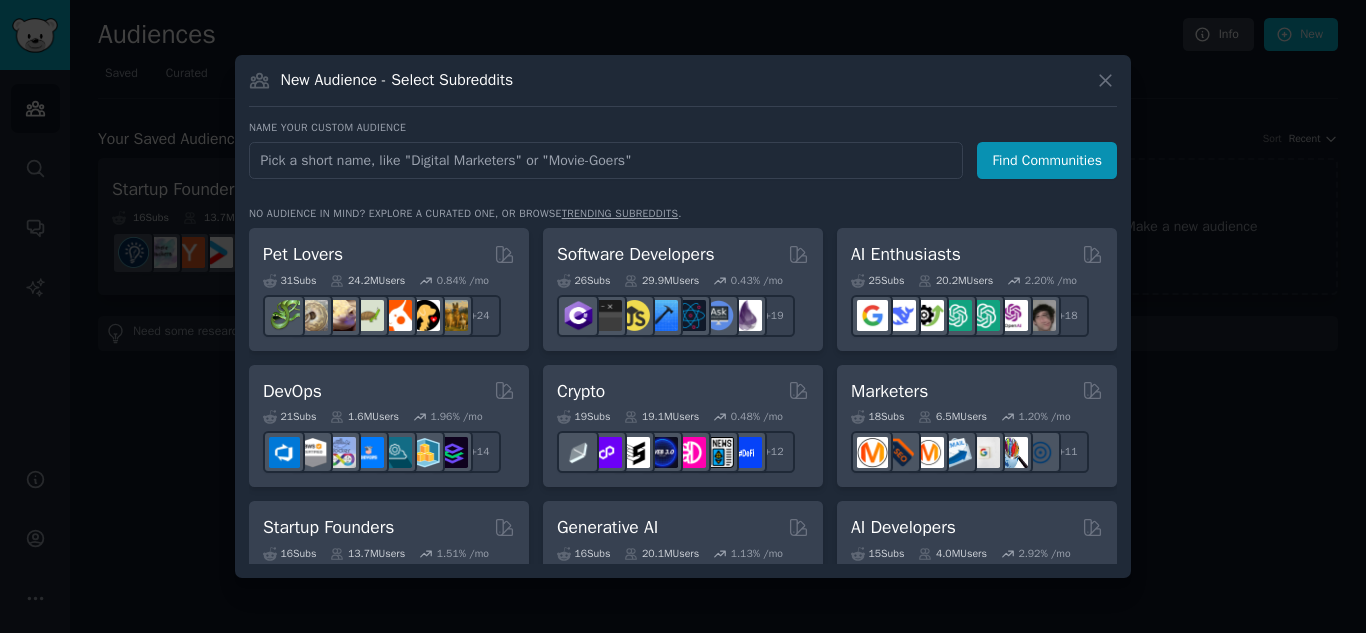 type on "h" 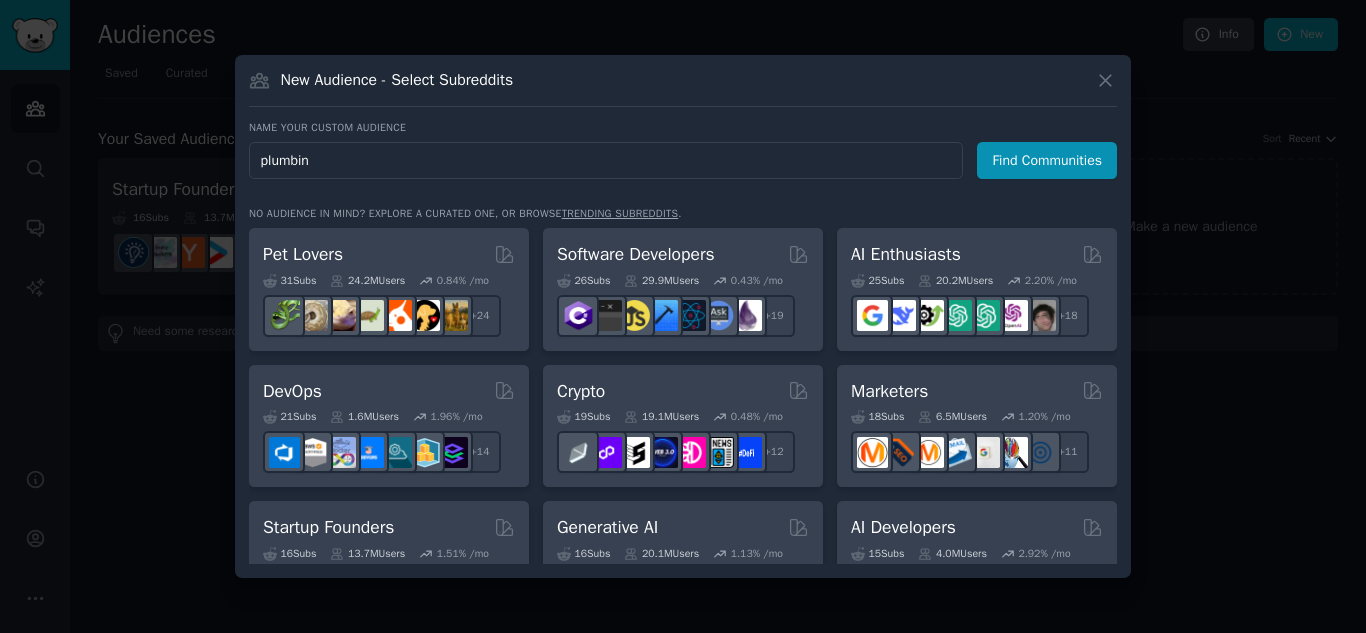 type on "plumbing" 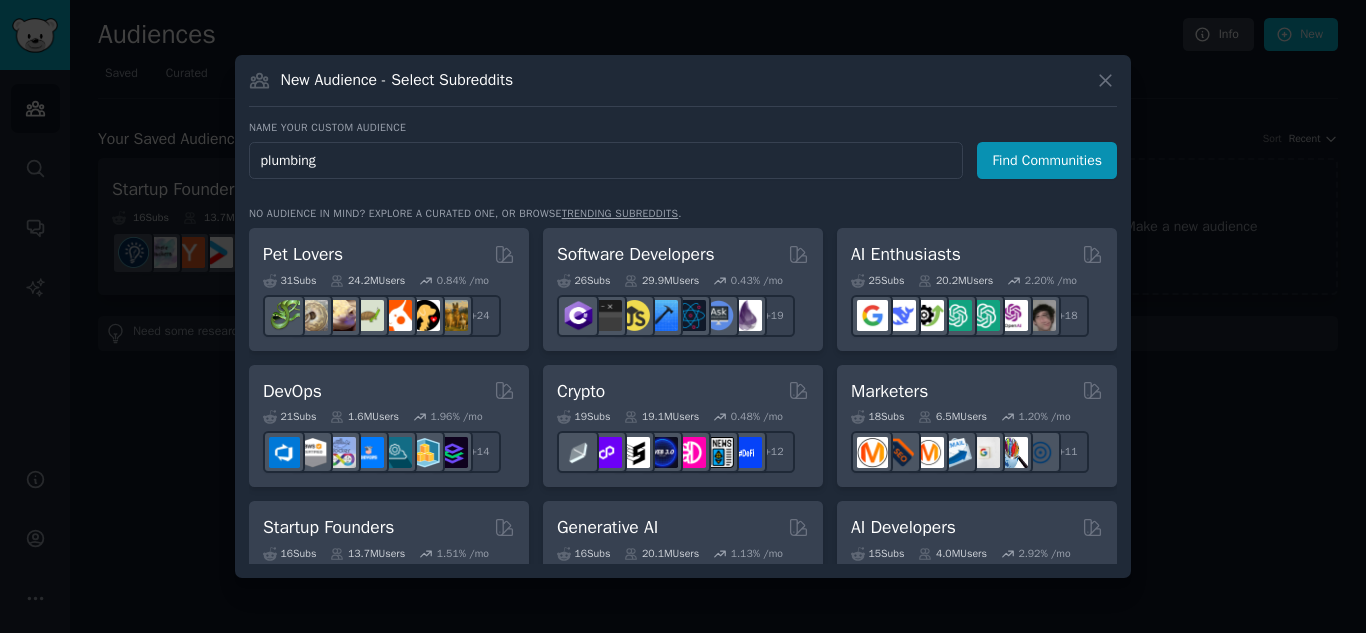 click on "Find Communities" at bounding box center [1047, 160] 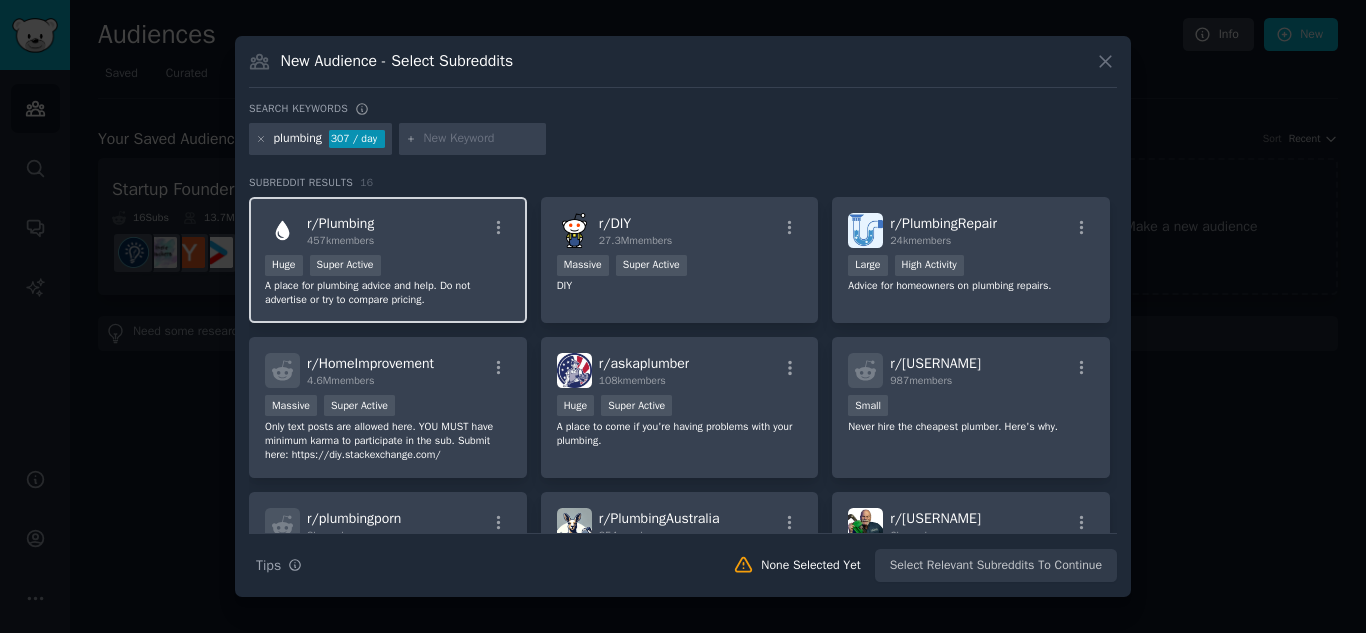 click on "r/ Plumbing 457k members" at bounding box center [388, 230] 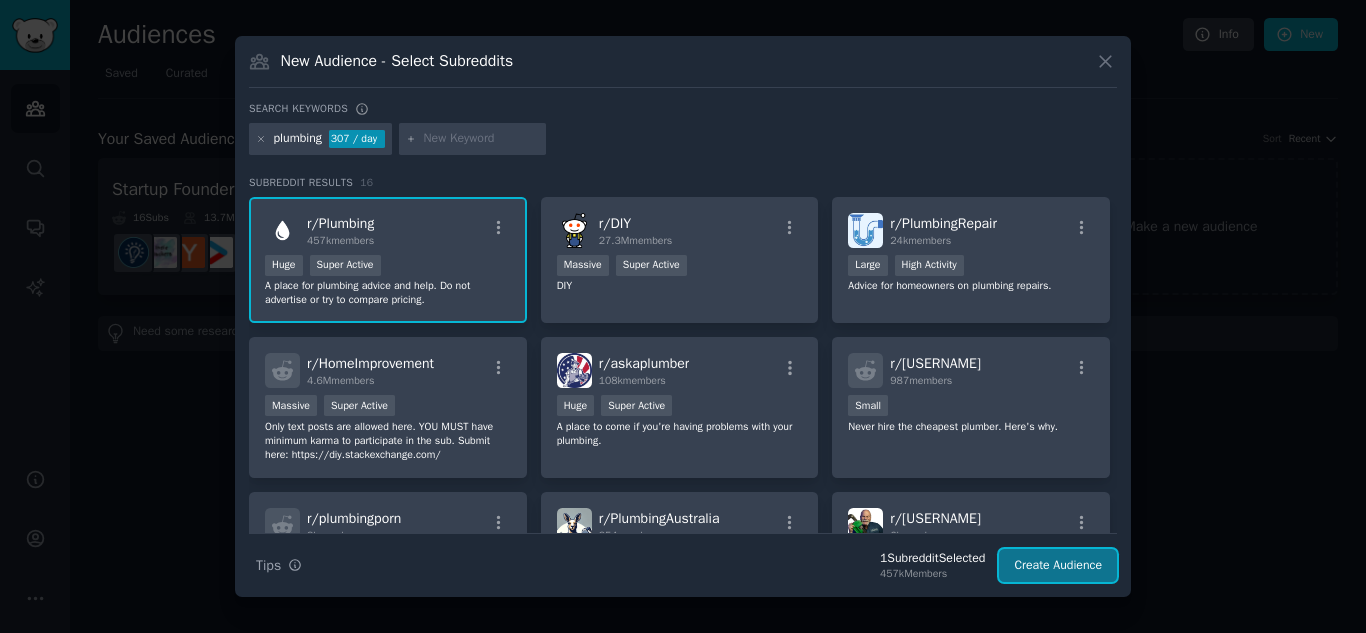 click on "Create Audience" at bounding box center (1058, 566) 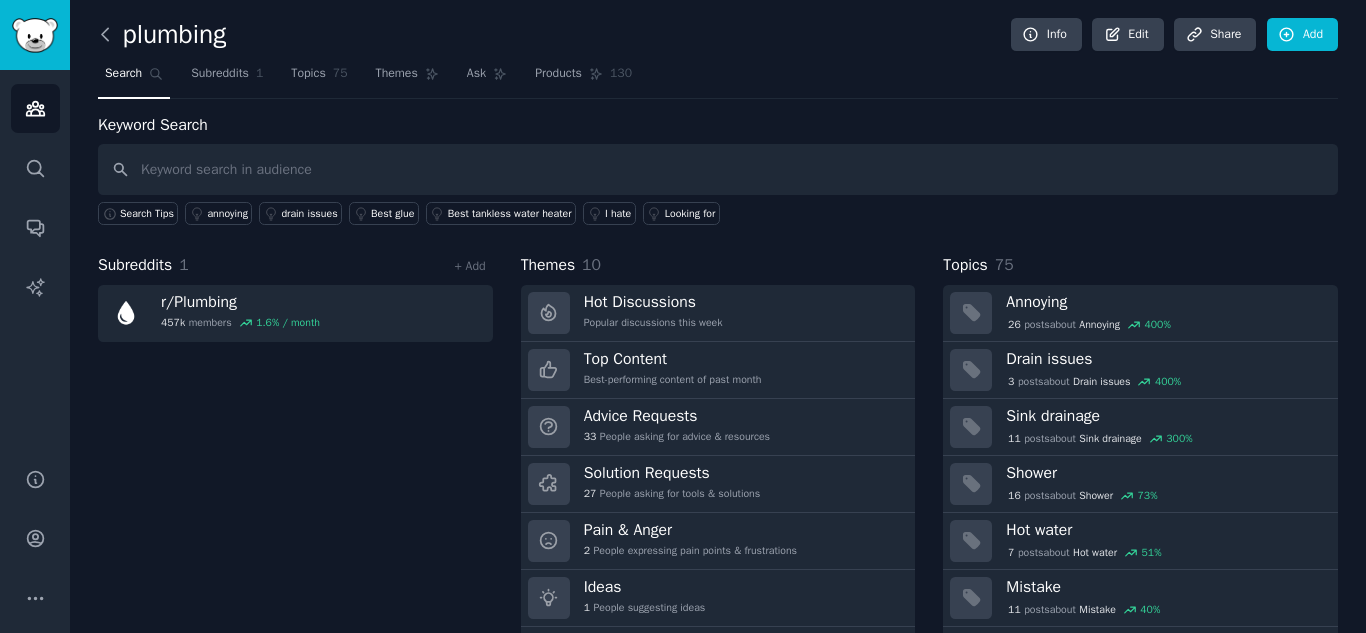 click 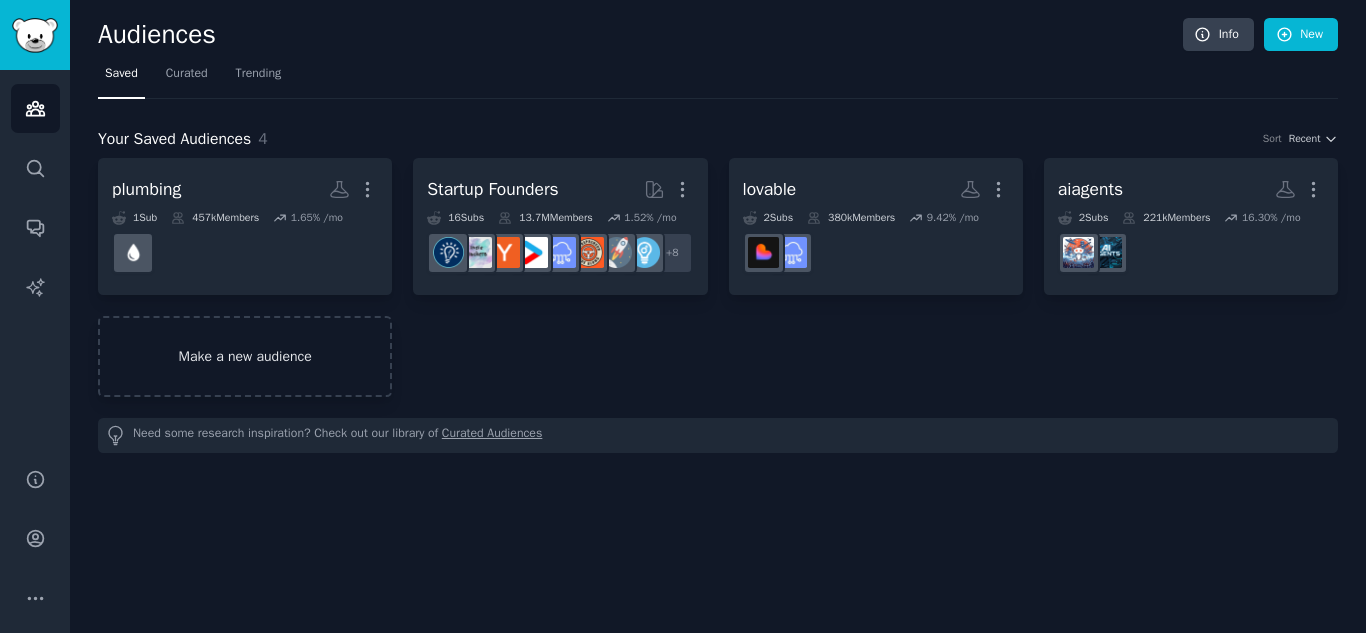 click on "Make a new audience" at bounding box center [245, 356] 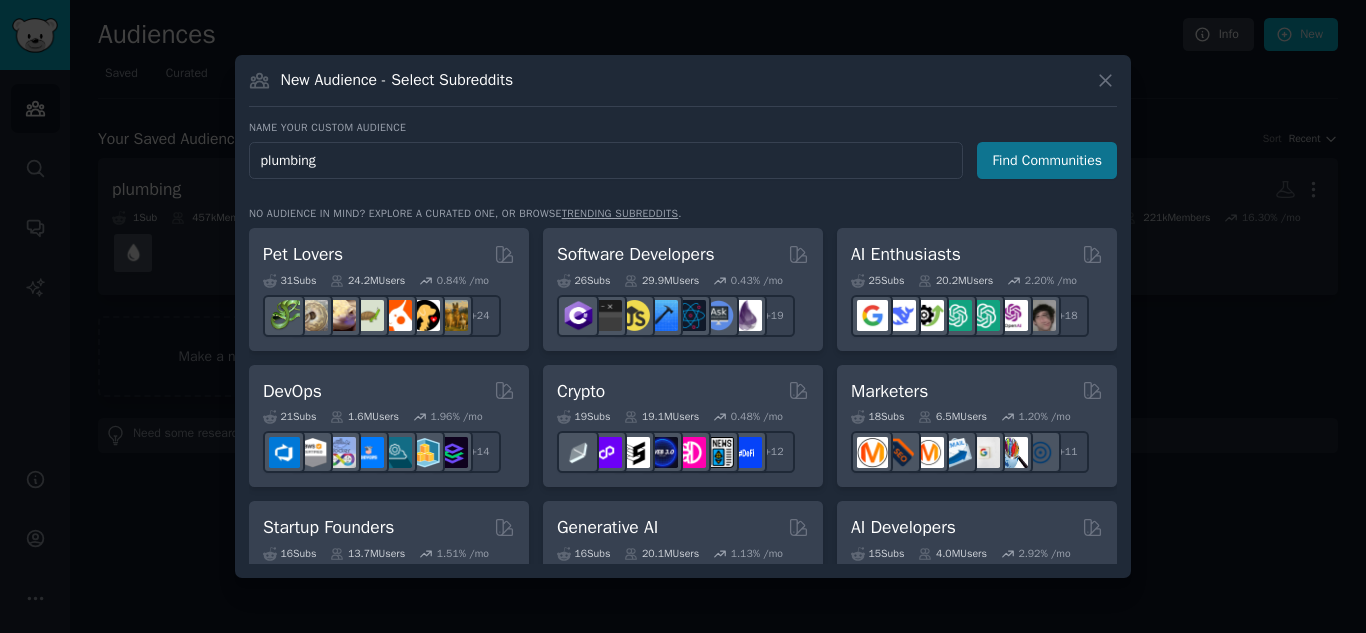type on "plumbing" 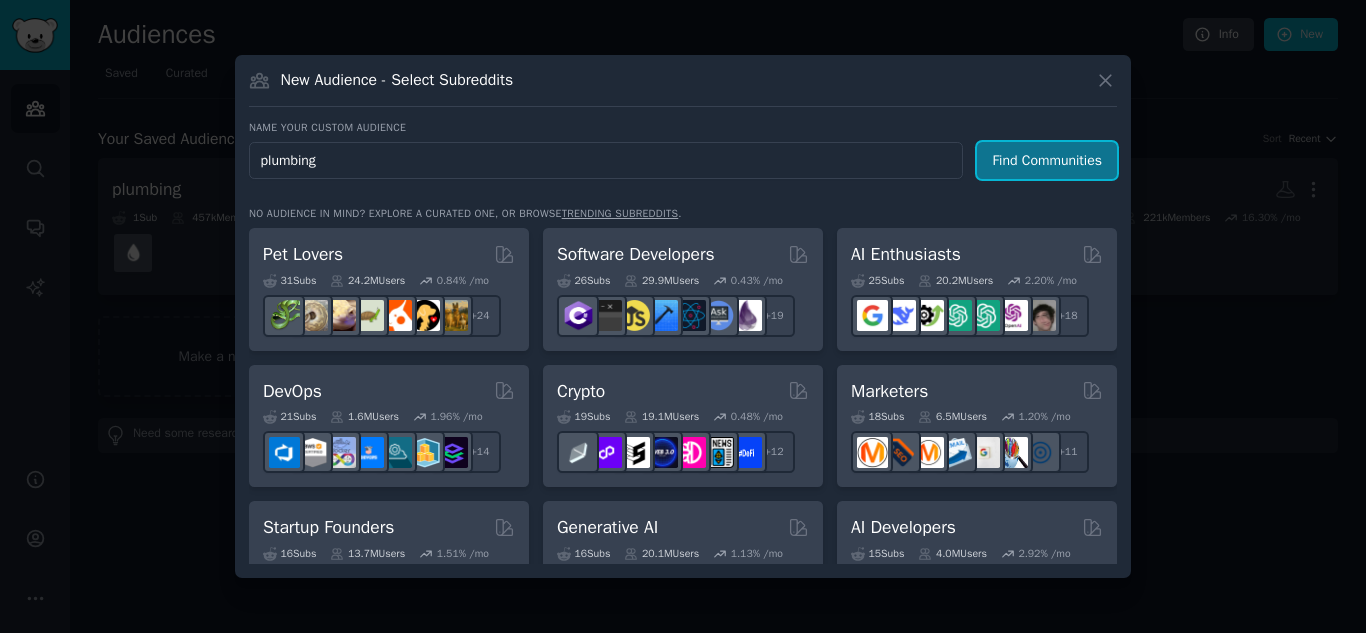 click on "Find Communities" at bounding box center [1047, 160] 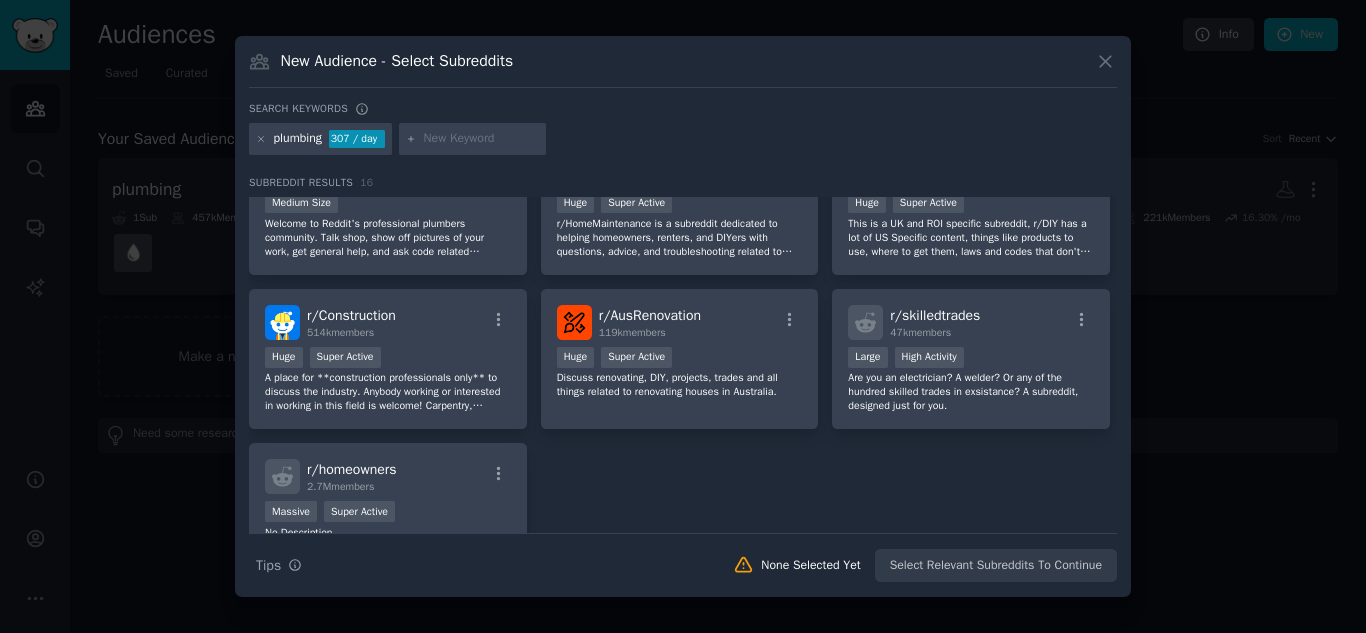 scroll, scrollTop: 605, scrollLeft: 0, axis: vertical 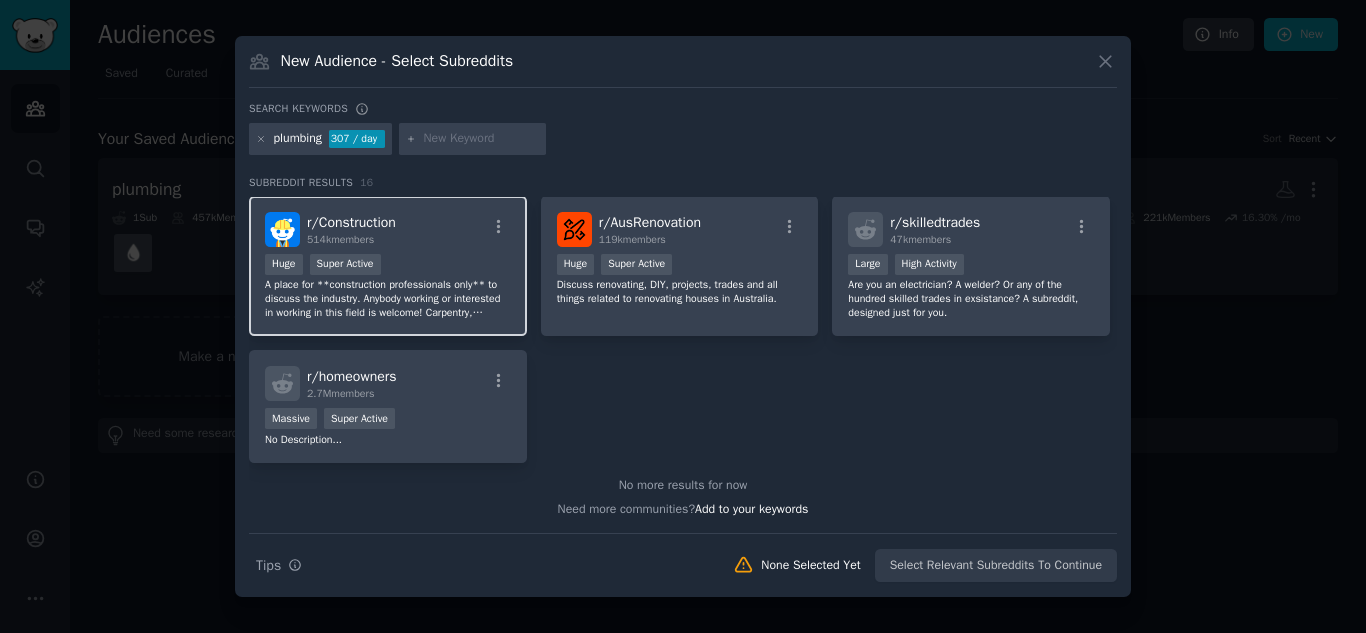 click on "A place for **construction professionals only** to discuss the industry.
Anybody working or interested in working in this field is welcome! Carpentry, concrete, steel, plumbing, HVAC, electrical, landscaping, equipment operators, etc.
Those with DIY or homeowner-type questions should use subreddits such as /r/DIY. Those posts will be removed." at bounding box center [388, 299] 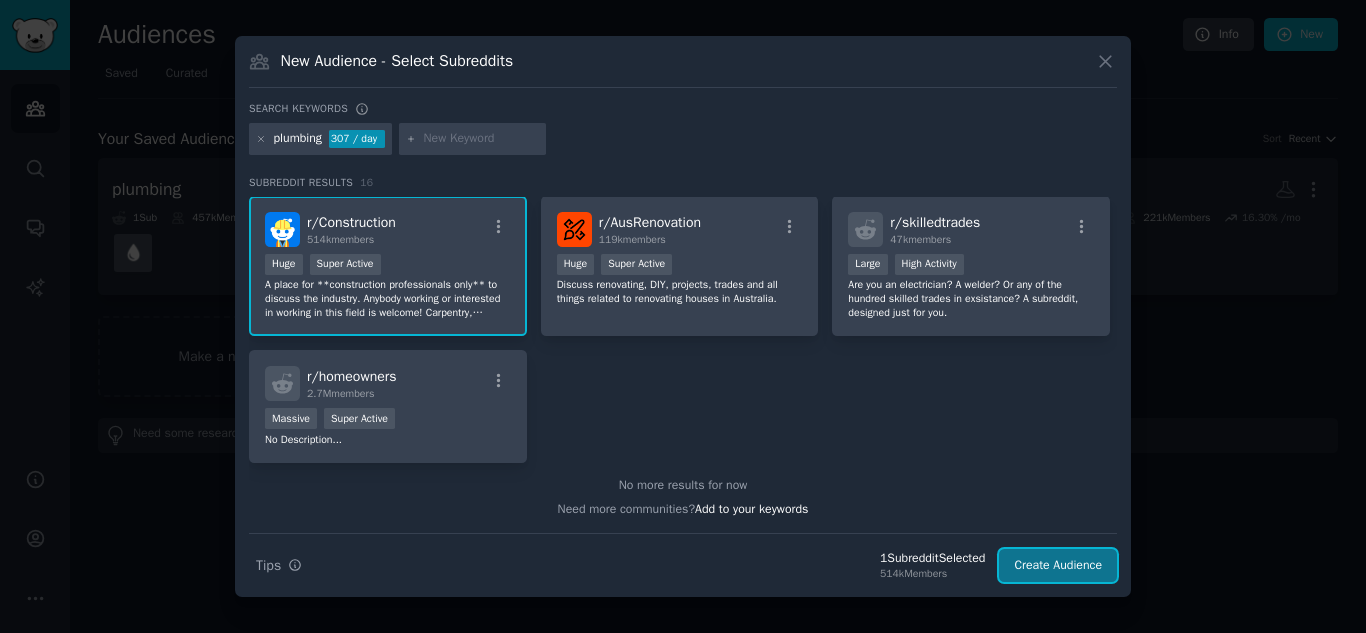 click on "Create Audience" at bounding box center (1058, 566) 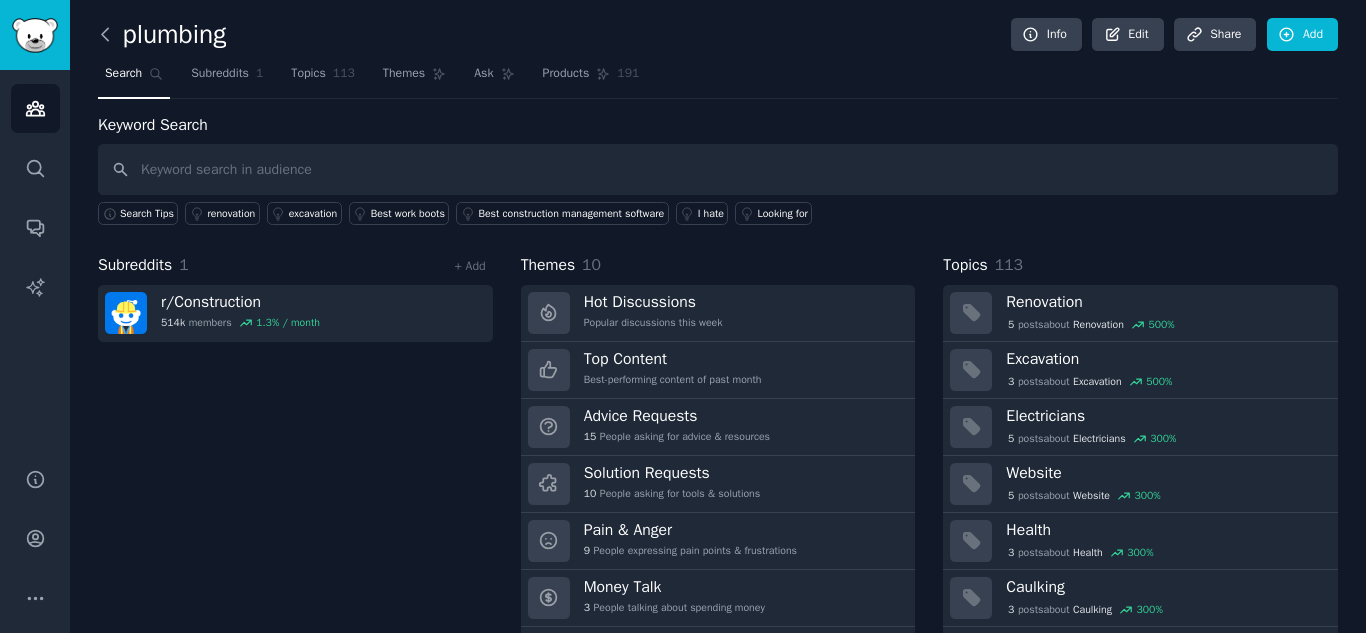 click 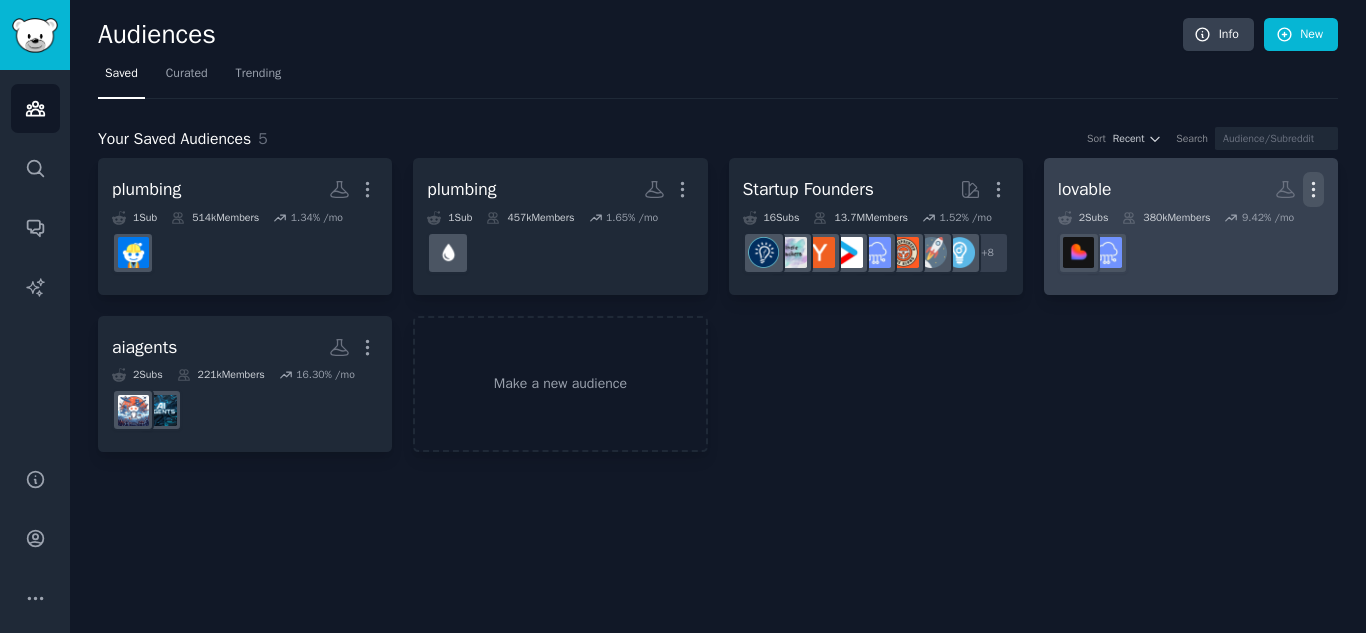 click 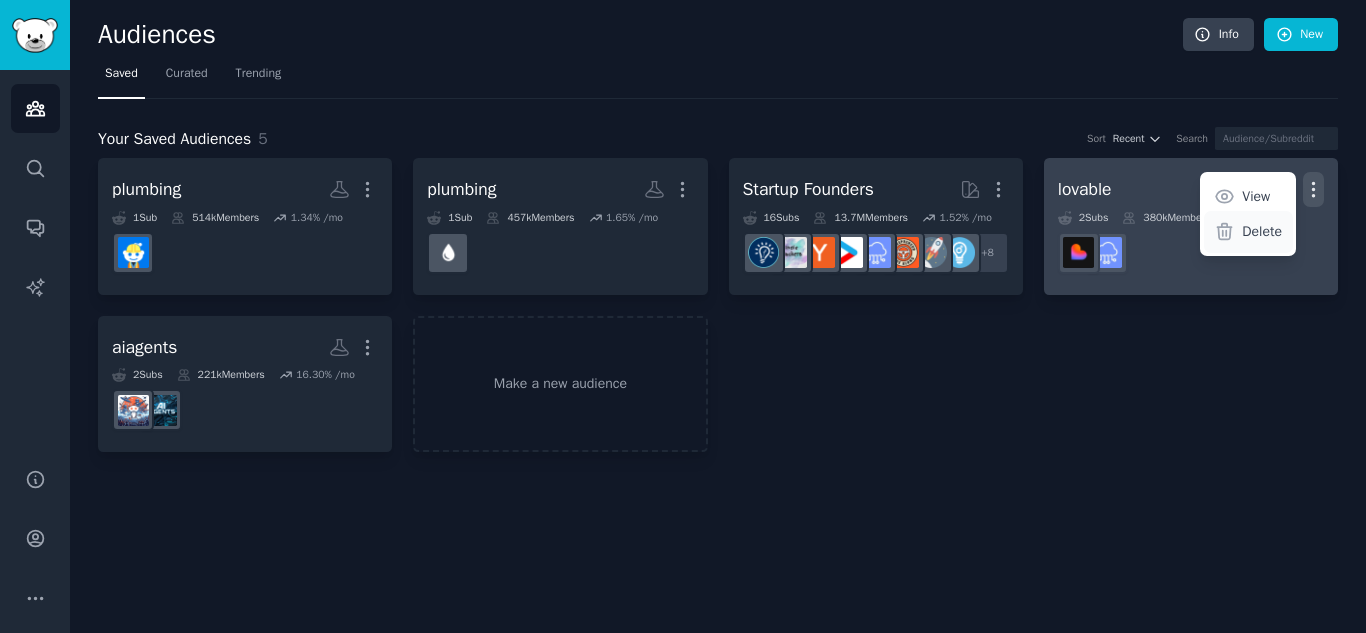 click on "Delete" at bounding box center (1262, 231) 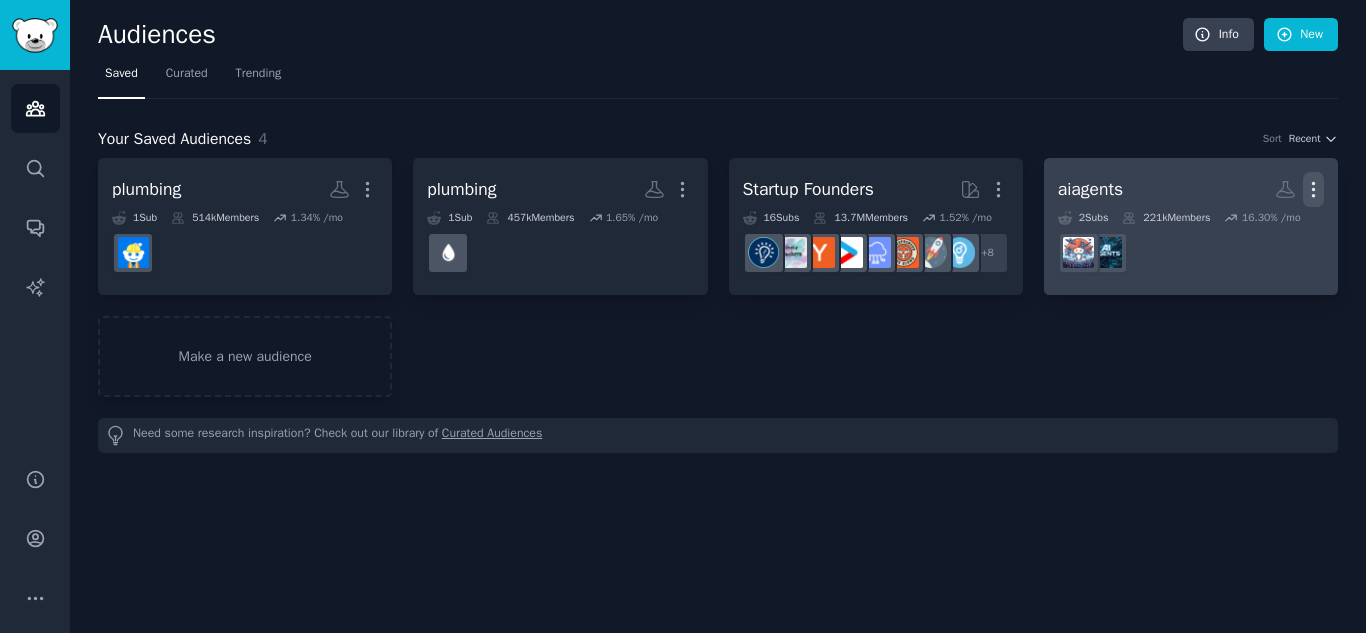 click 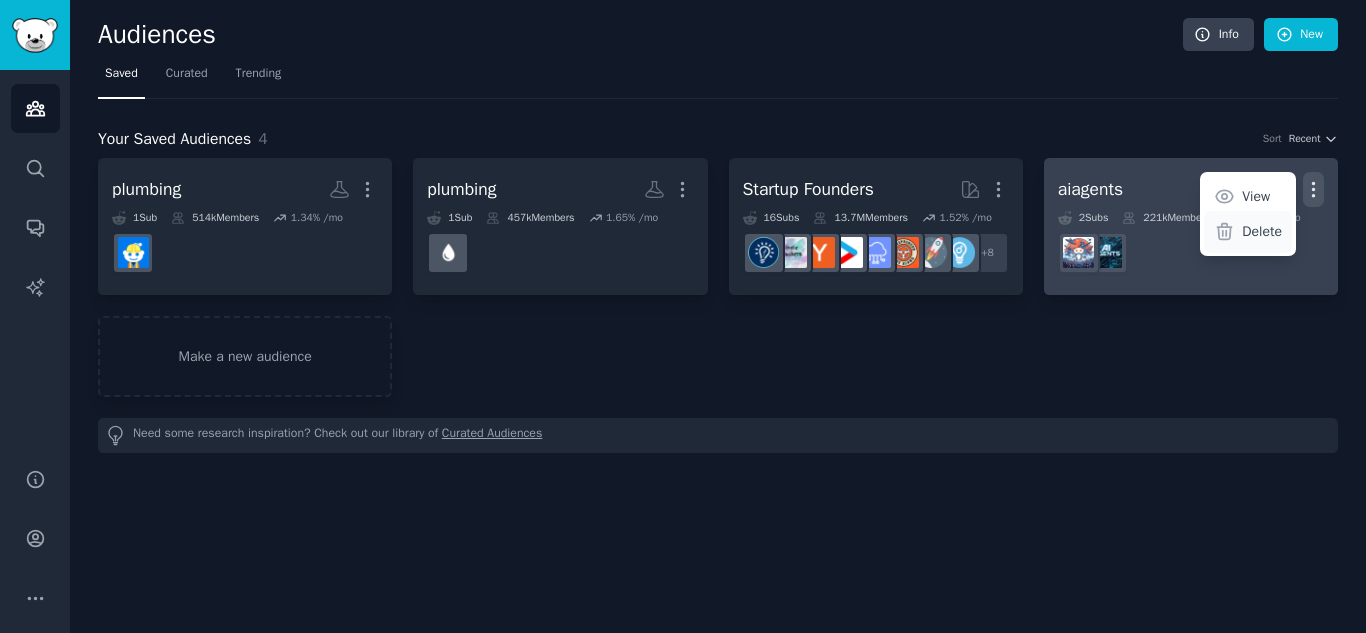 click on "Delete" at bounding box center (1248, 232) 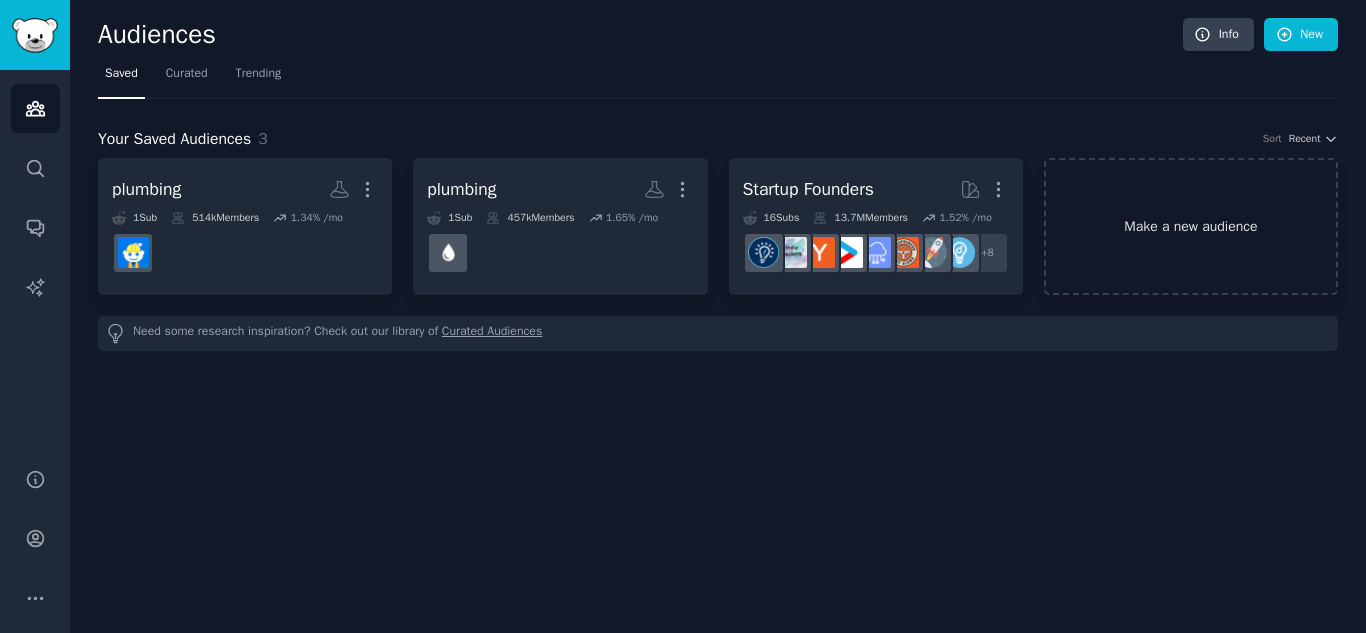 click on "Make a new audience" at bounding box center [1191, 226] 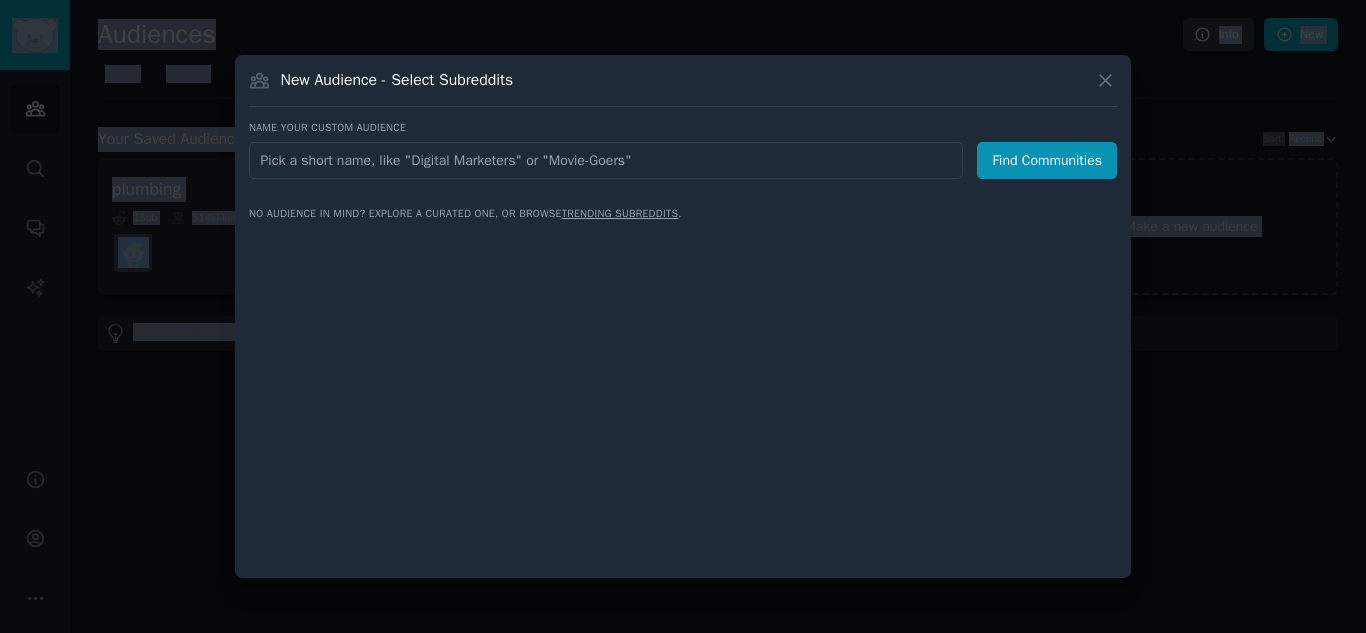 click at bounding box center [683, 316] 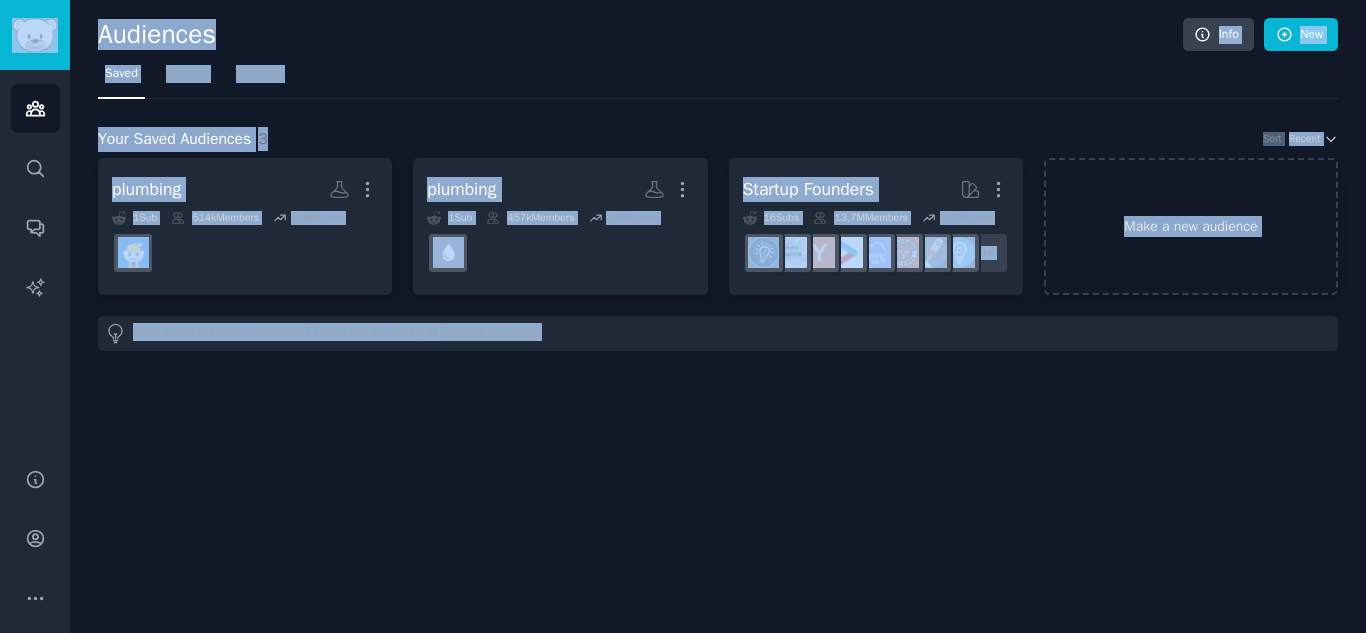 click on "Make a new audience" at bounding box center [1191, 226] 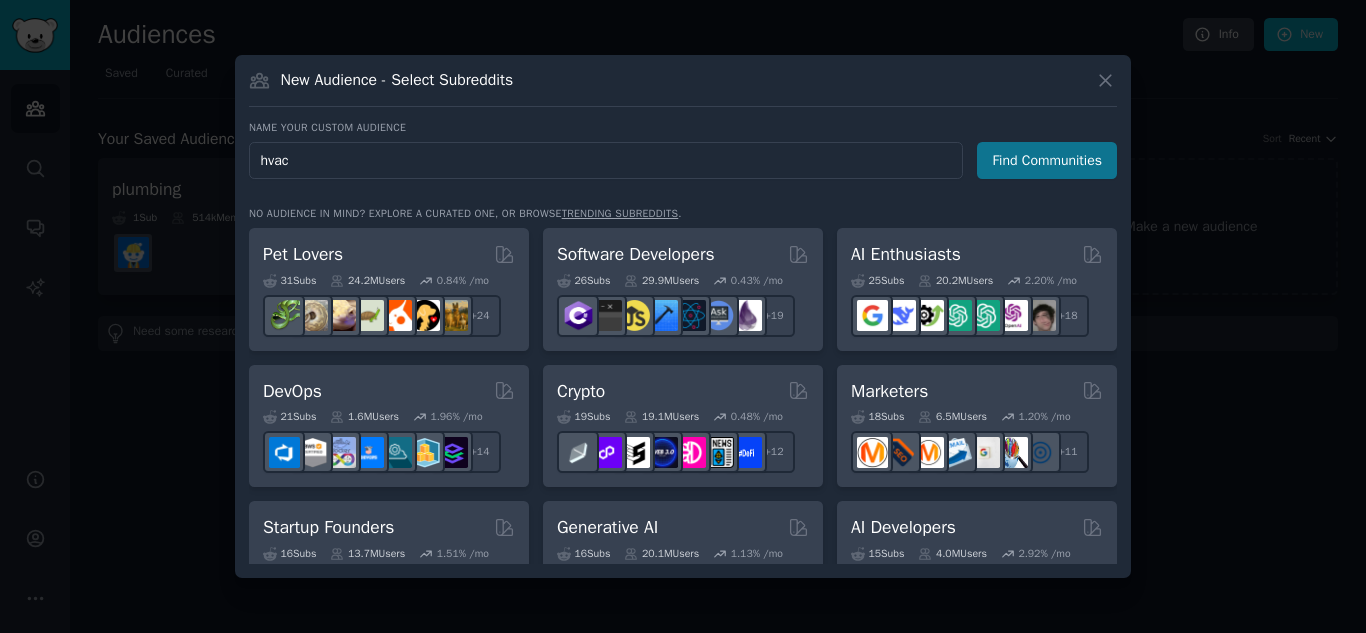 type on "hvac" 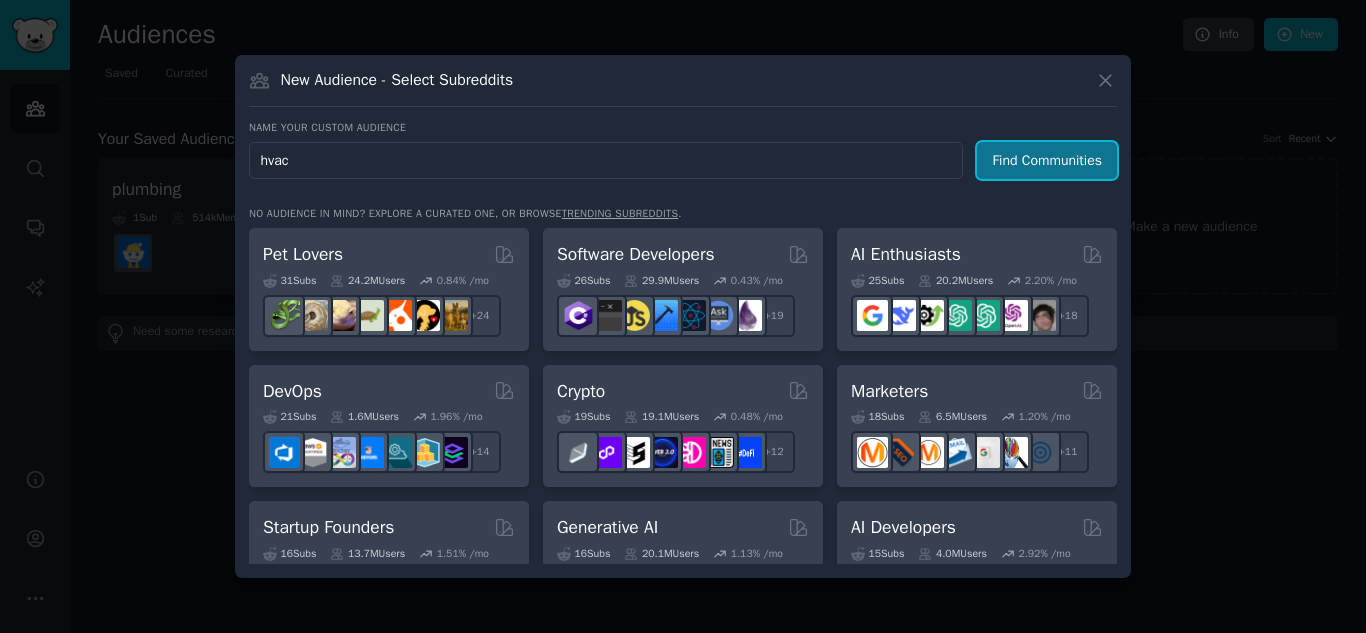click on "Find Communities" at bounding box center [1047, 160] 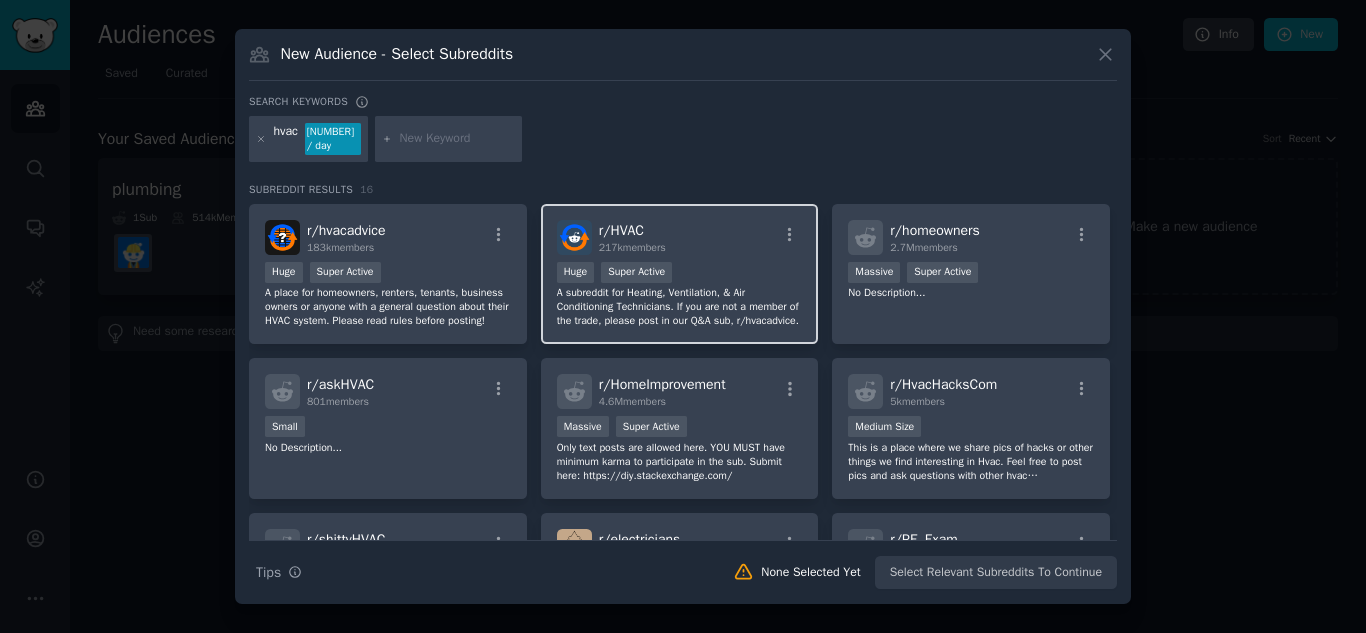 click on "r/ HVAC 217k members" at bounding box center [680, 237] 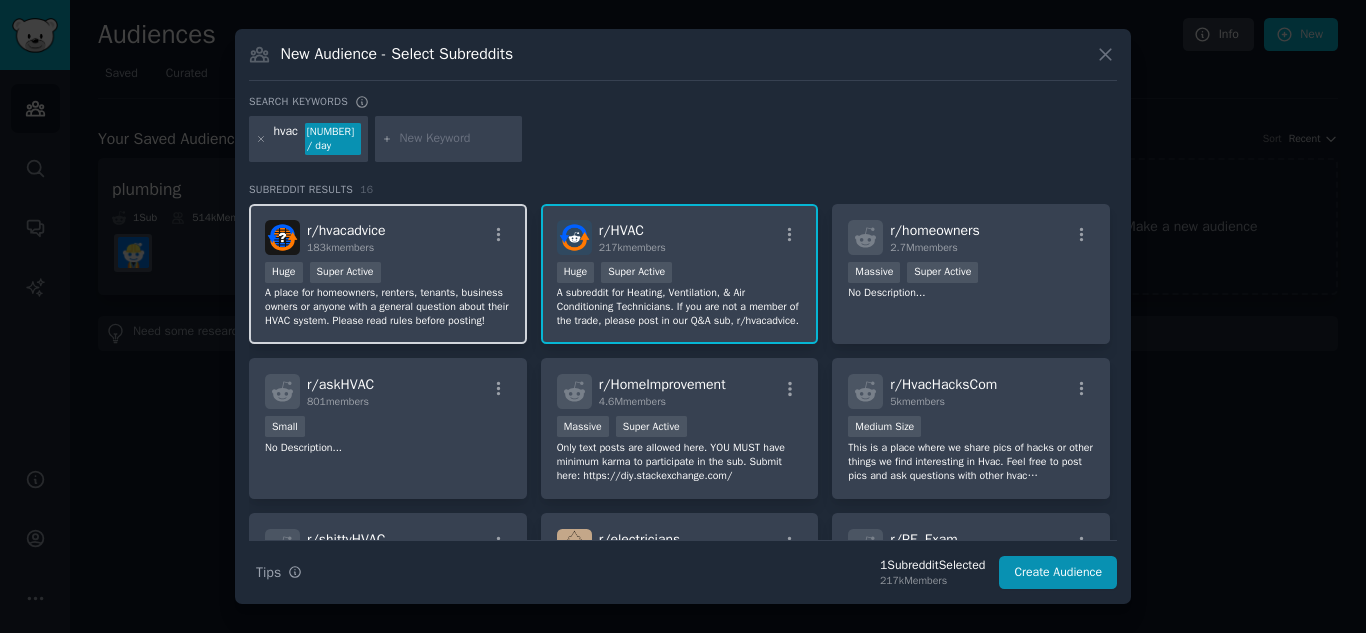 click on "Huge Super Active" at bounding box center [388, 274] 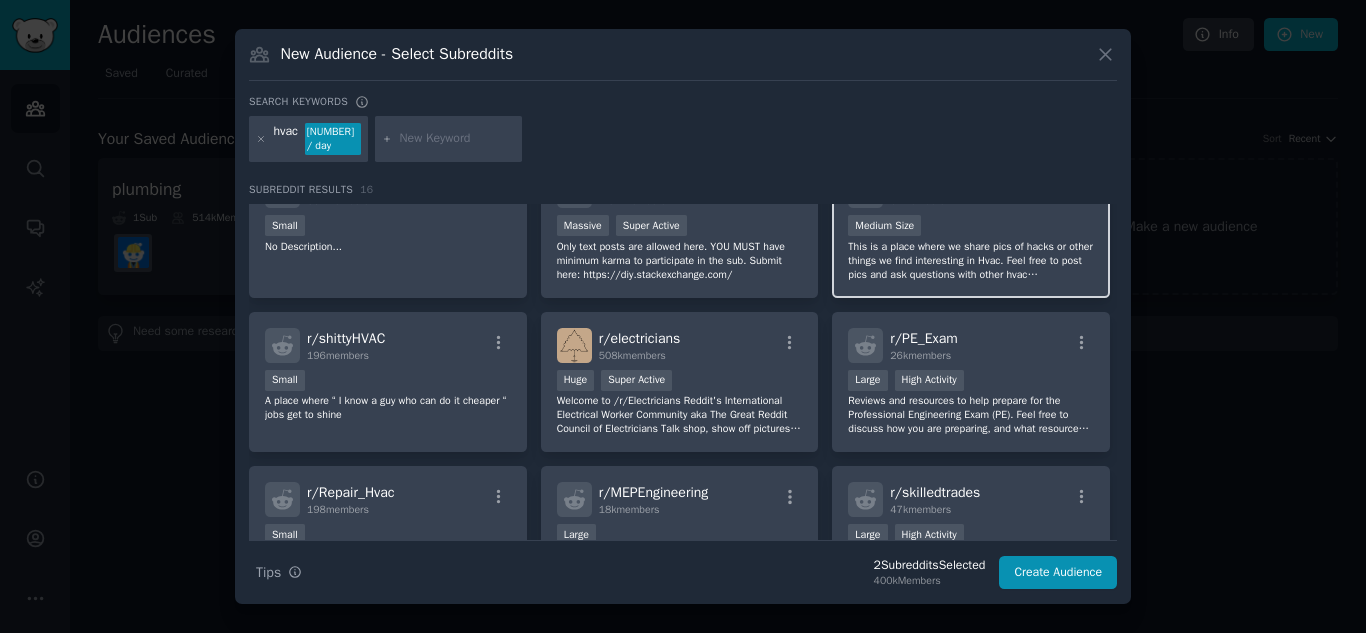scroll, scrollTop: 208, scrollLeft: 0, axis: vertical 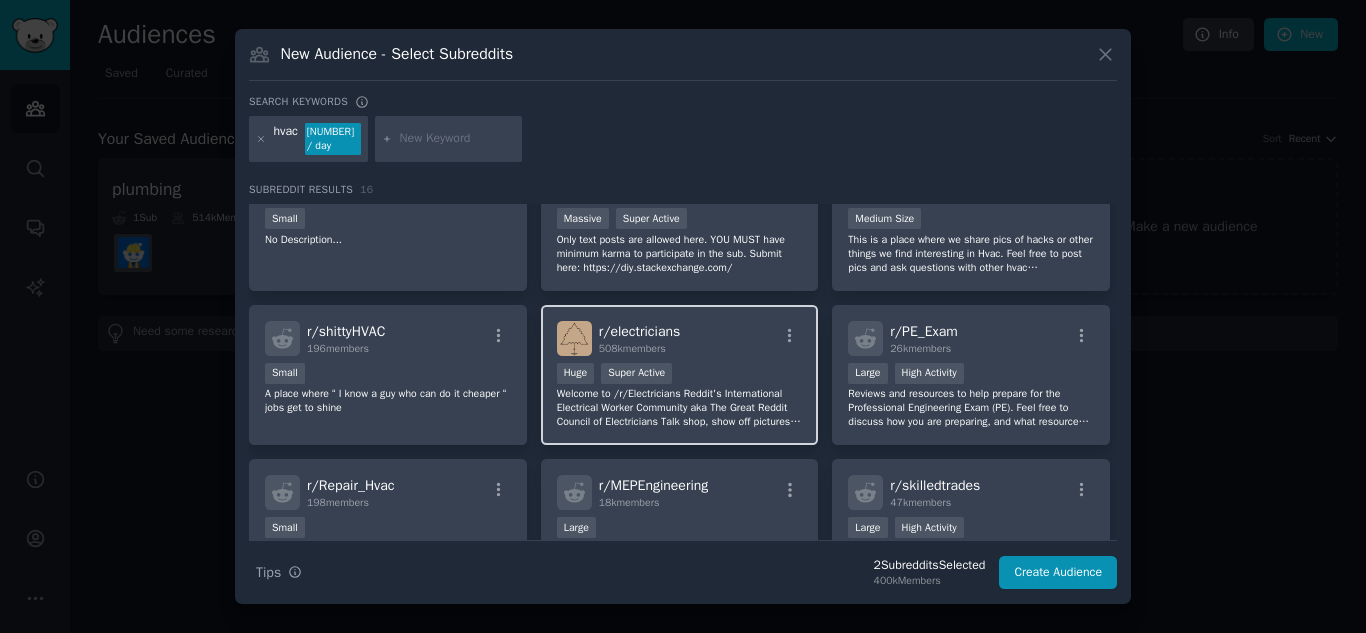 click on "r/ electricians [NUMBER]k members Huge Super Active Welcome to /r/Electricians
Reddit's International Electrical Worker Community
aka The Great Reddit Council of Electricians
Talk shop, show off pictures of your work, and ask code related questions. Help your fellow Redditors crack the electrical code." at bounding box center [680, 375] 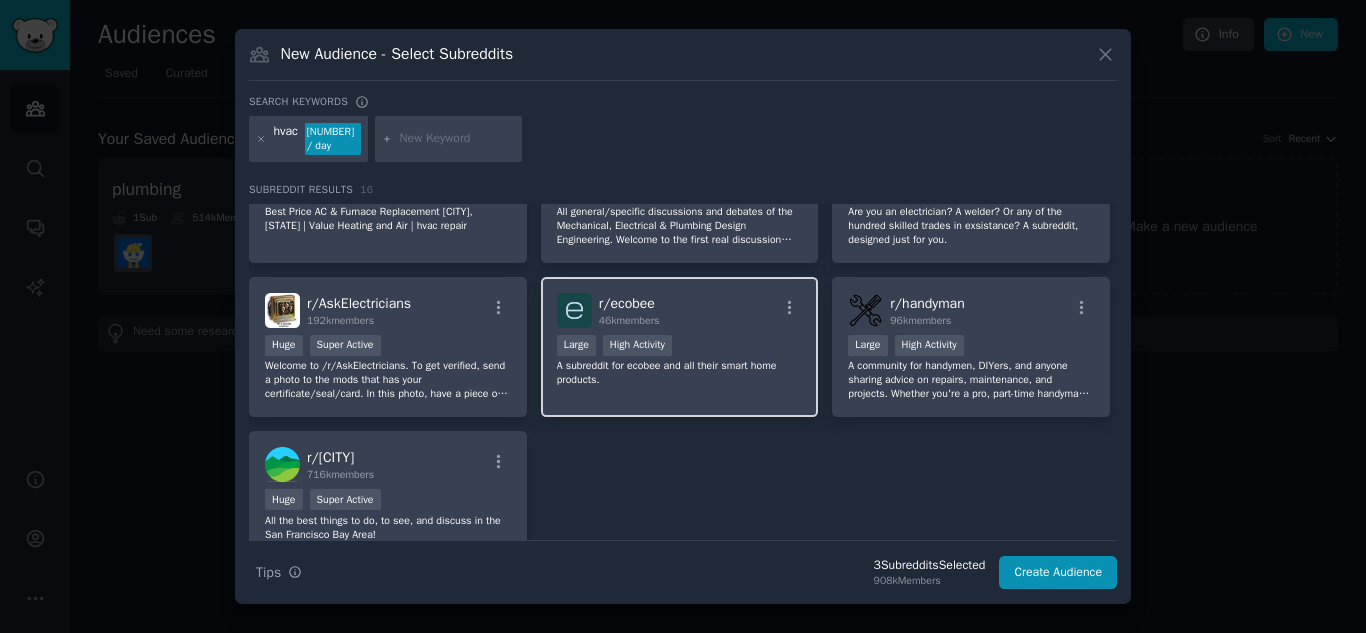 scroll, scrollTop: 546, scrollLeft: 0, axis: vertical 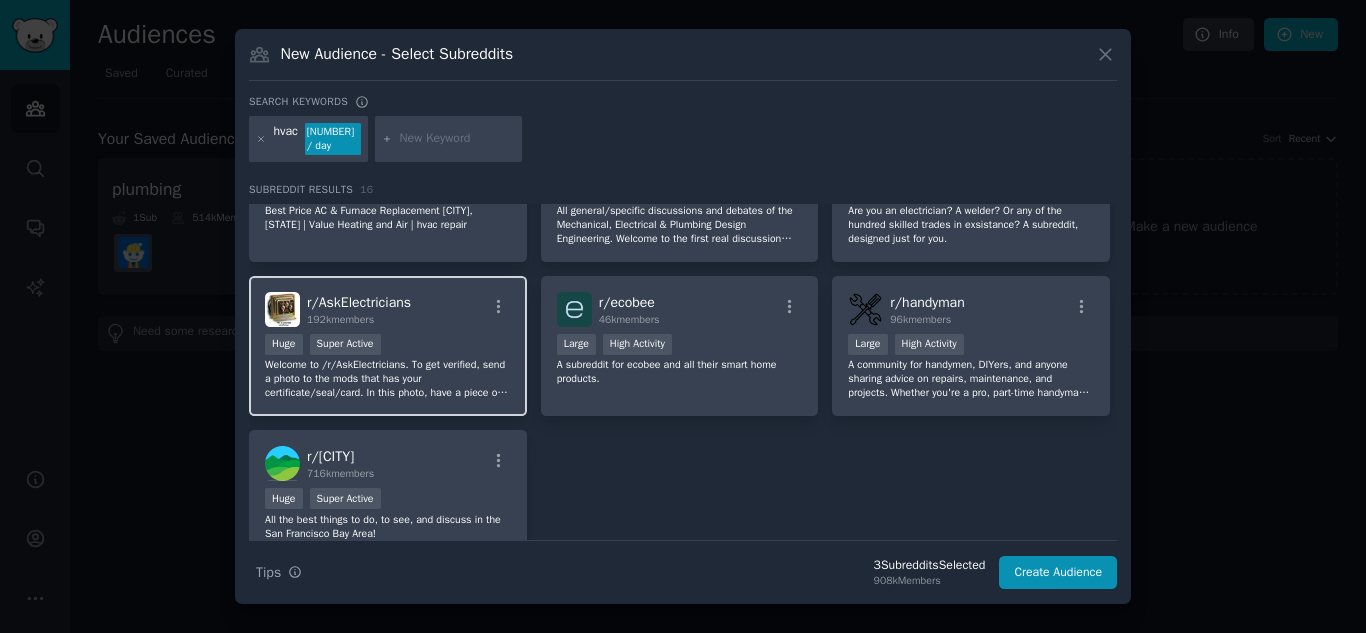 click on "Huge Super Active" at bounding box center (388, 346) 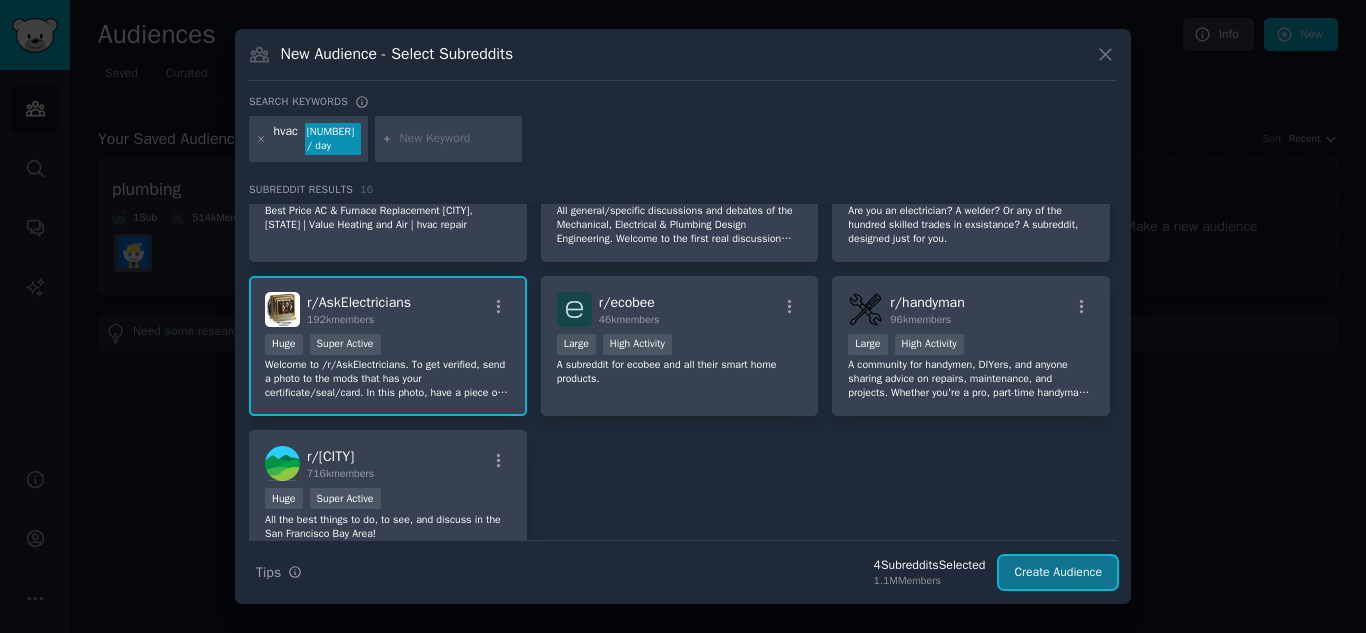 click on "Create Audience" at bounding box center [1058, 573] 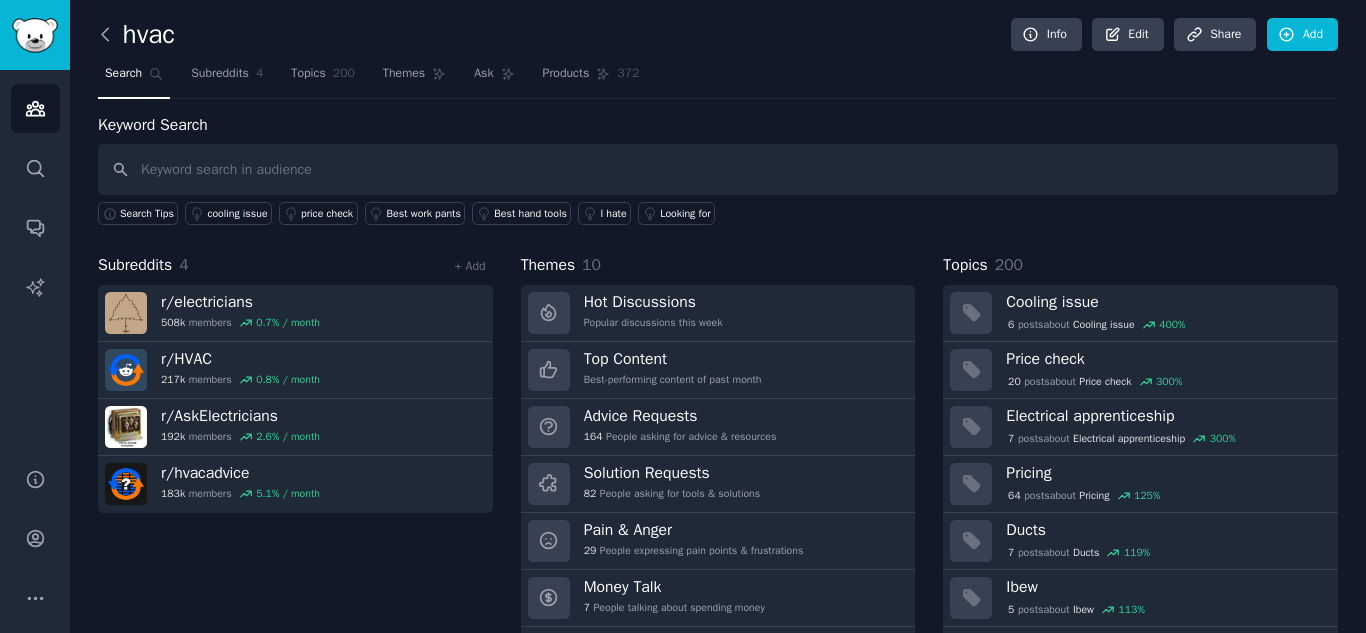 click 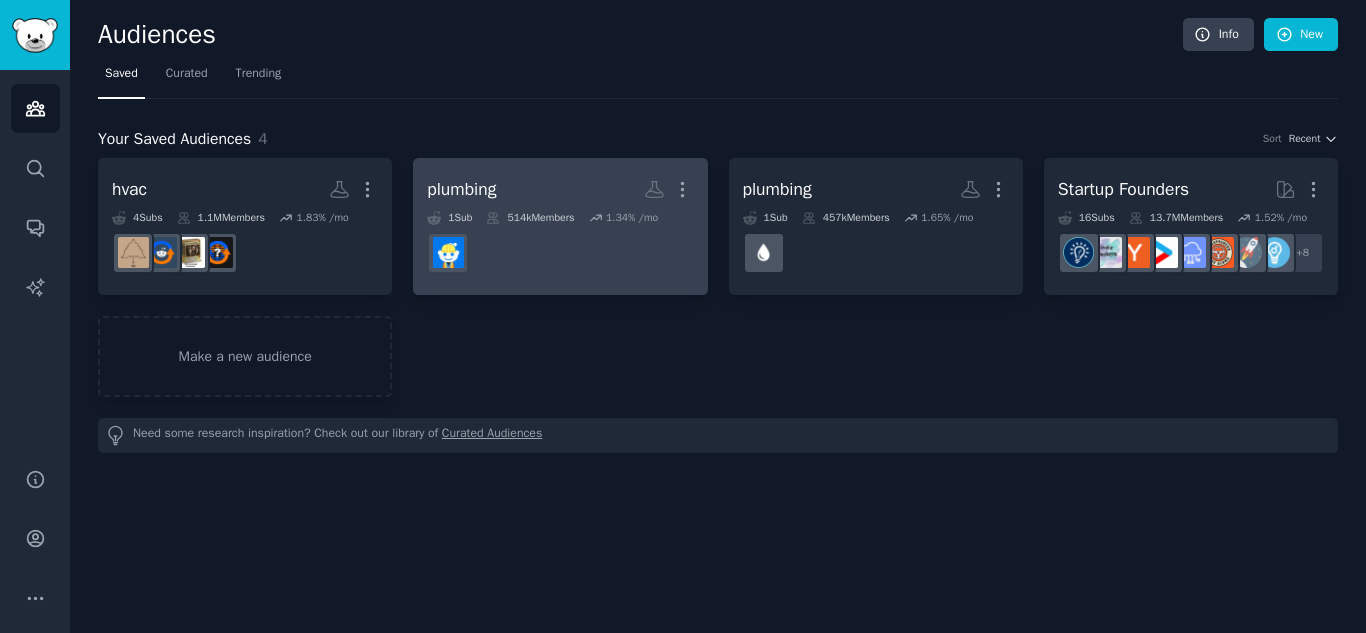 click on "r/Construction" at bounding box center [560, 253] 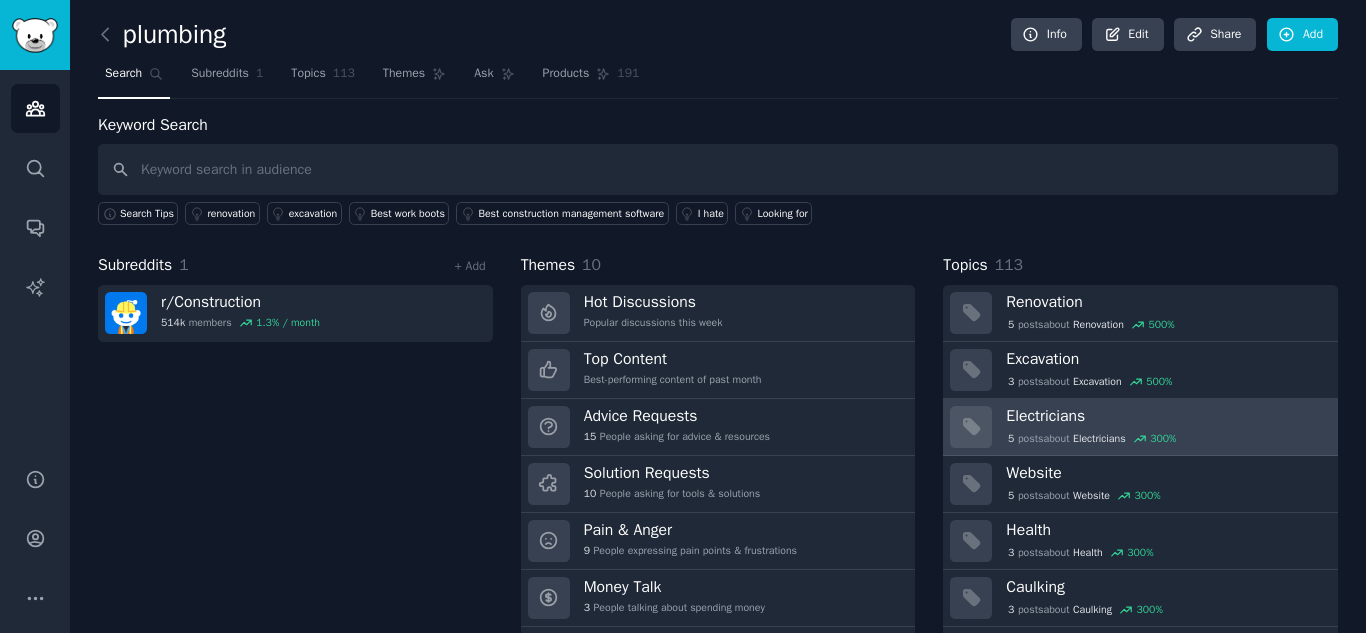 scroll, scrollTop: 57, scrollLeft: 0, axis: vertical 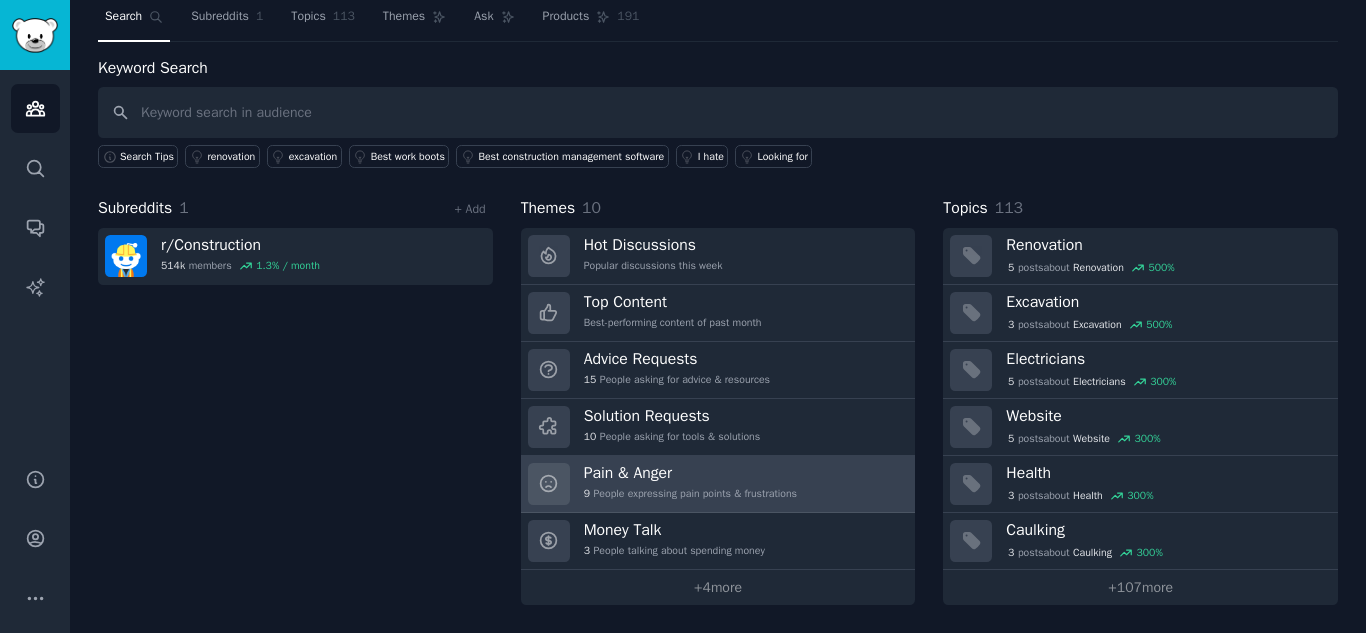 click on "Pain & Anger 9 People expressing pain points & frustrations" at bounding box center [718, 484] 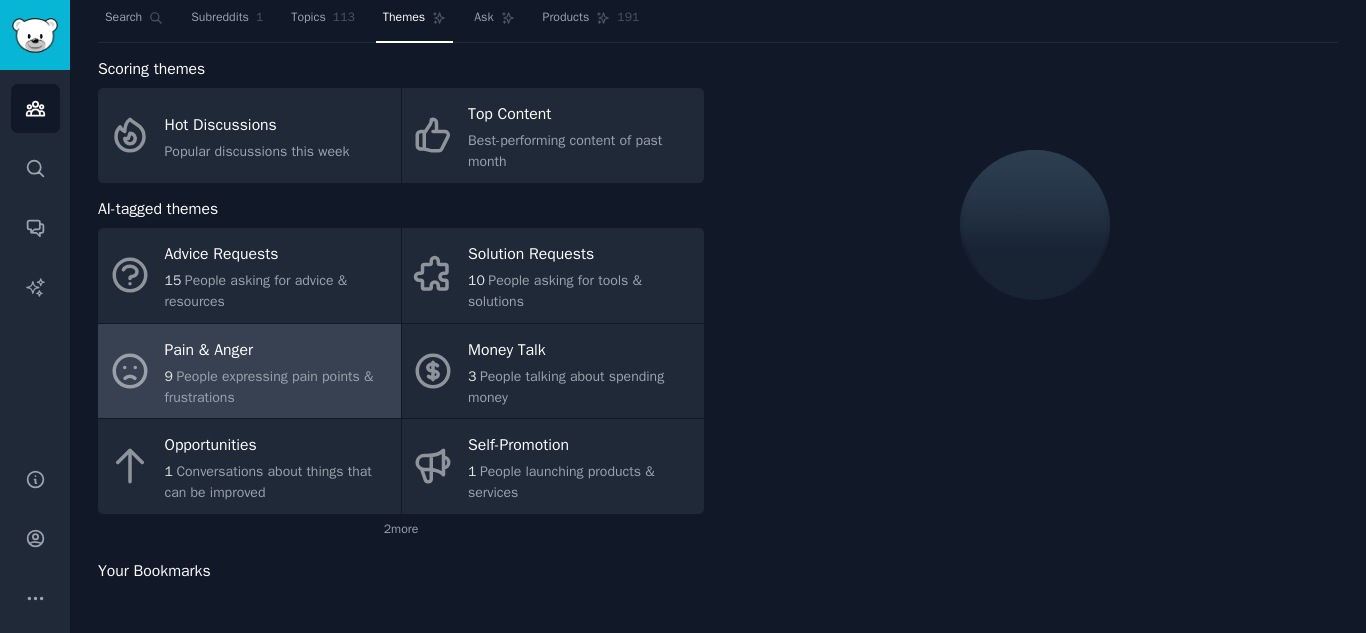 scroll, scrollTop: 57, scrollLeft: 0, axis: vertical 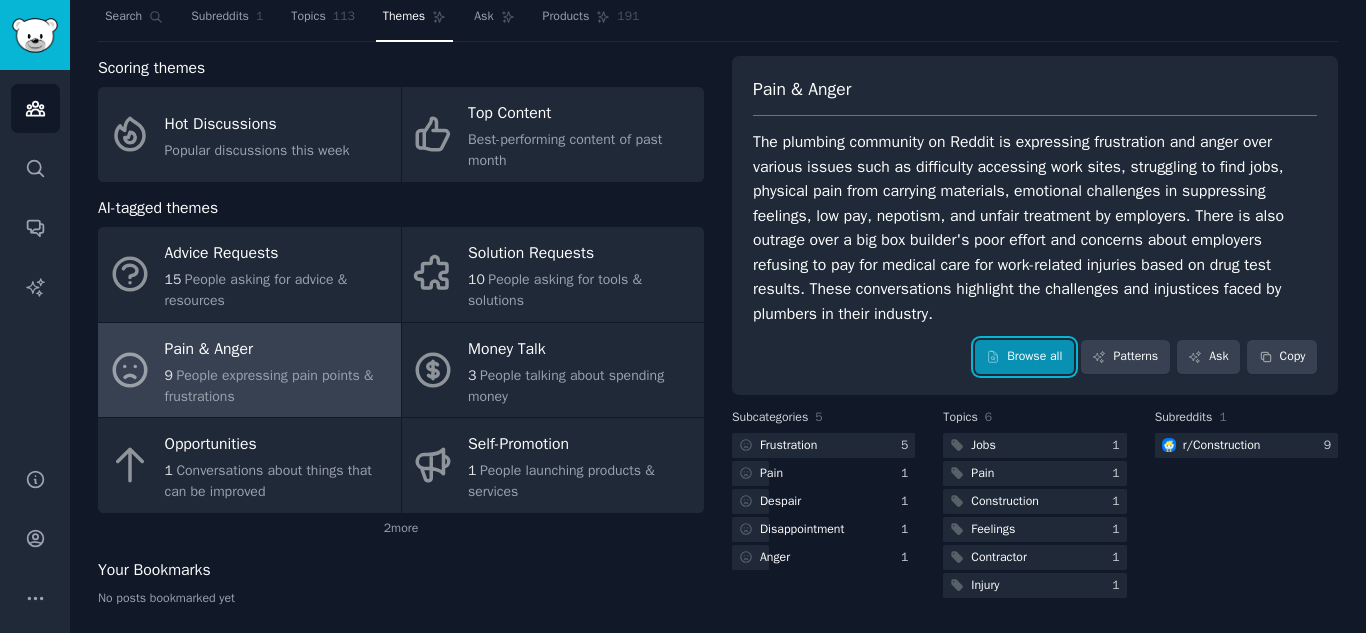 click on "Browse all" at bounding box center [1024, 357] 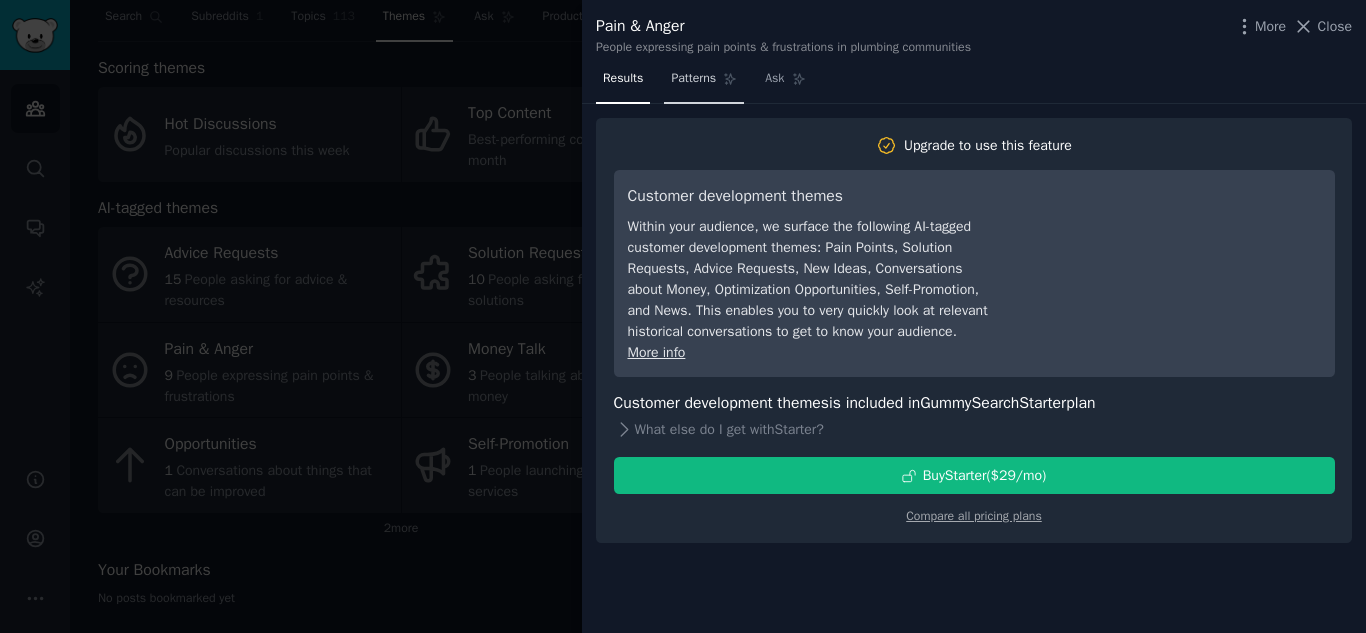 click on "Patterns" at bounding box center (693, 79) 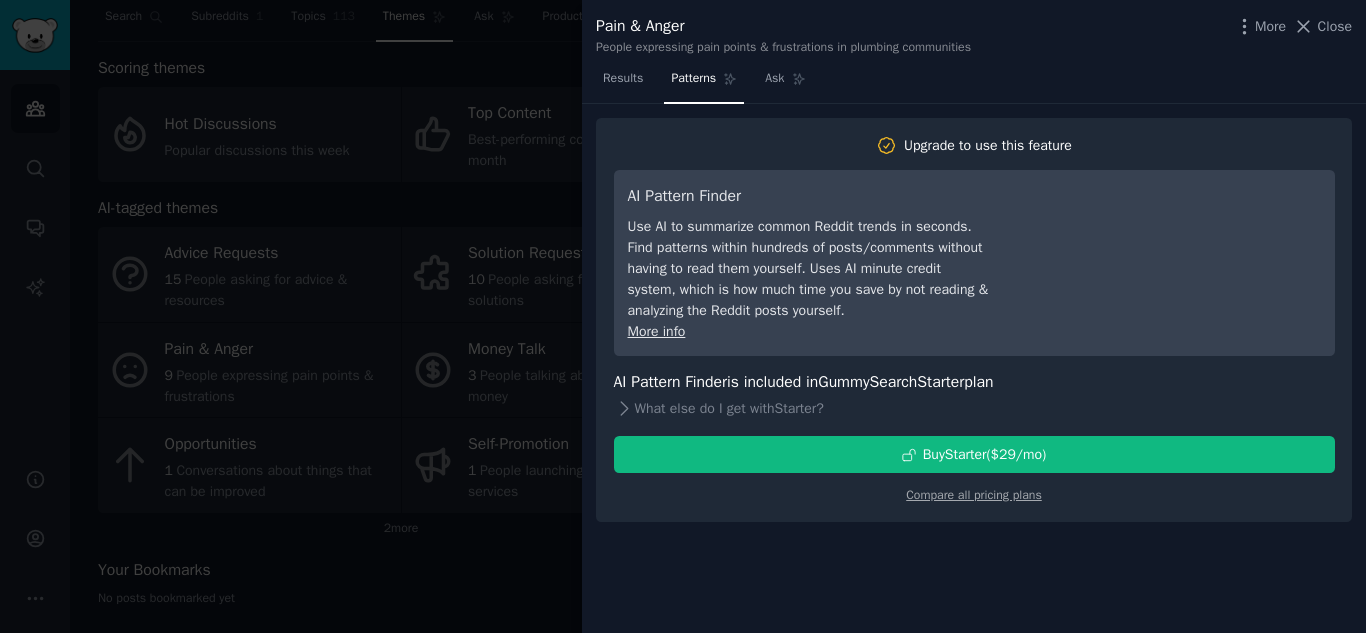 click on "Results Patterns Ask" at bounding box center [704, 83] 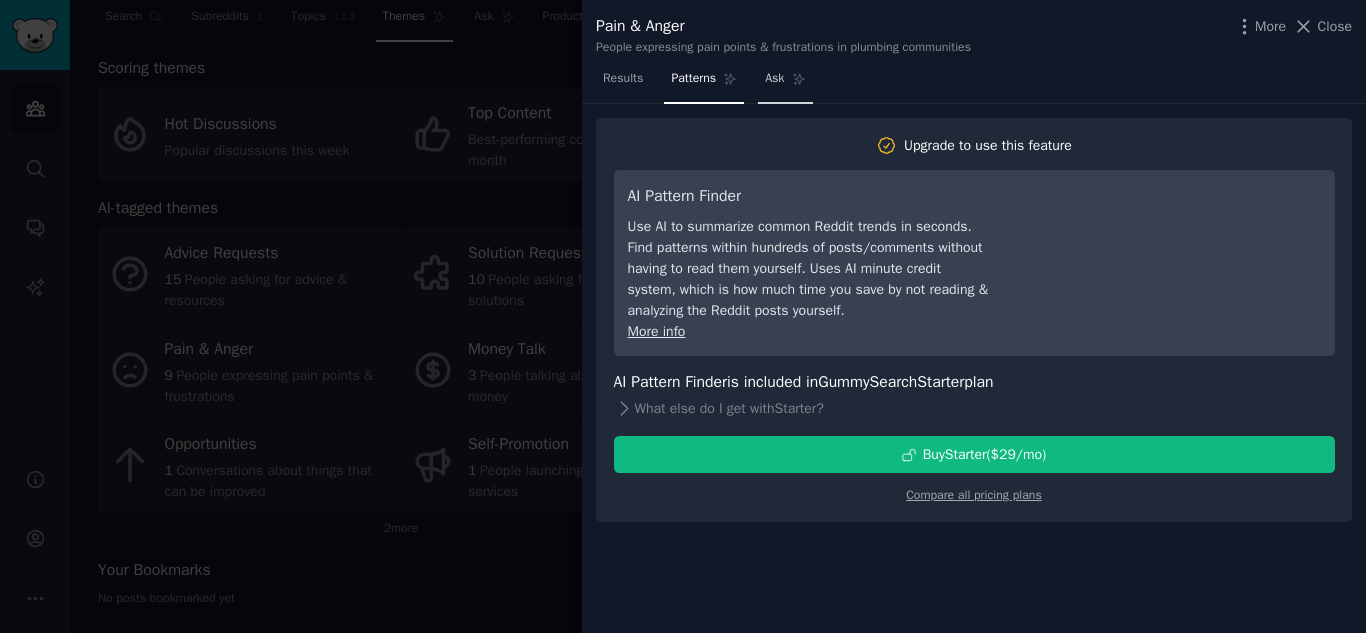 click on "Ask" at bounding box center (774, 79) 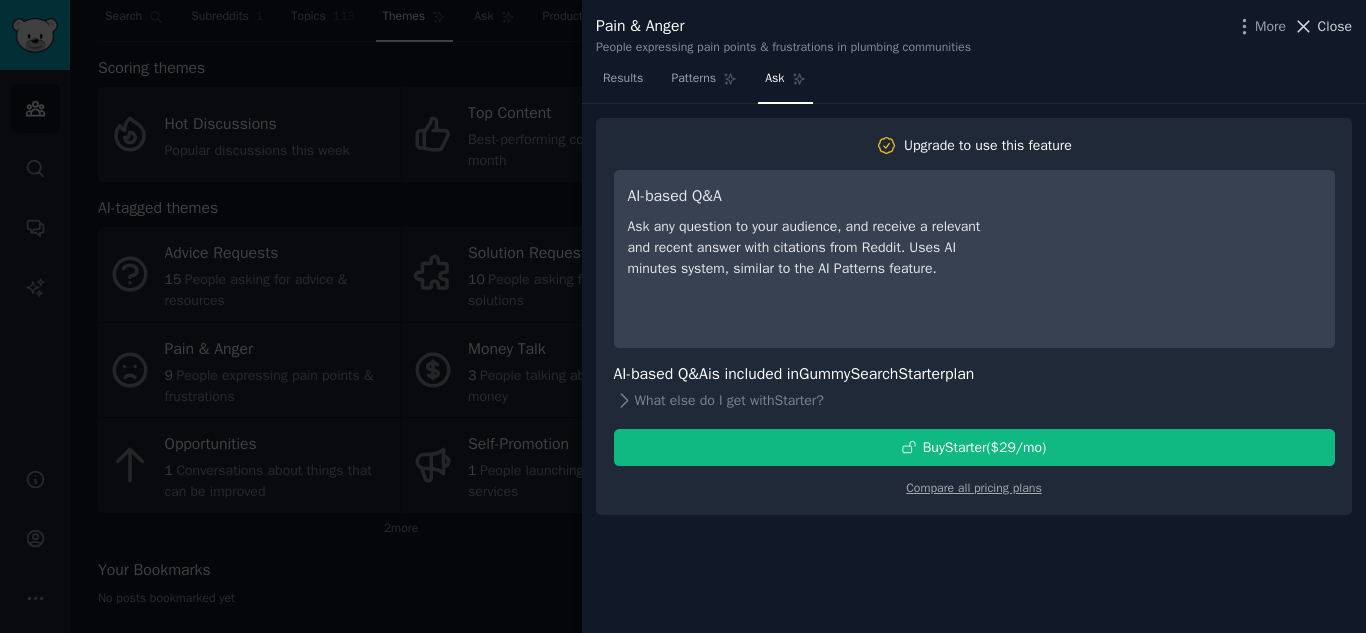 click on "Close" at bounding box center [1335, 26] 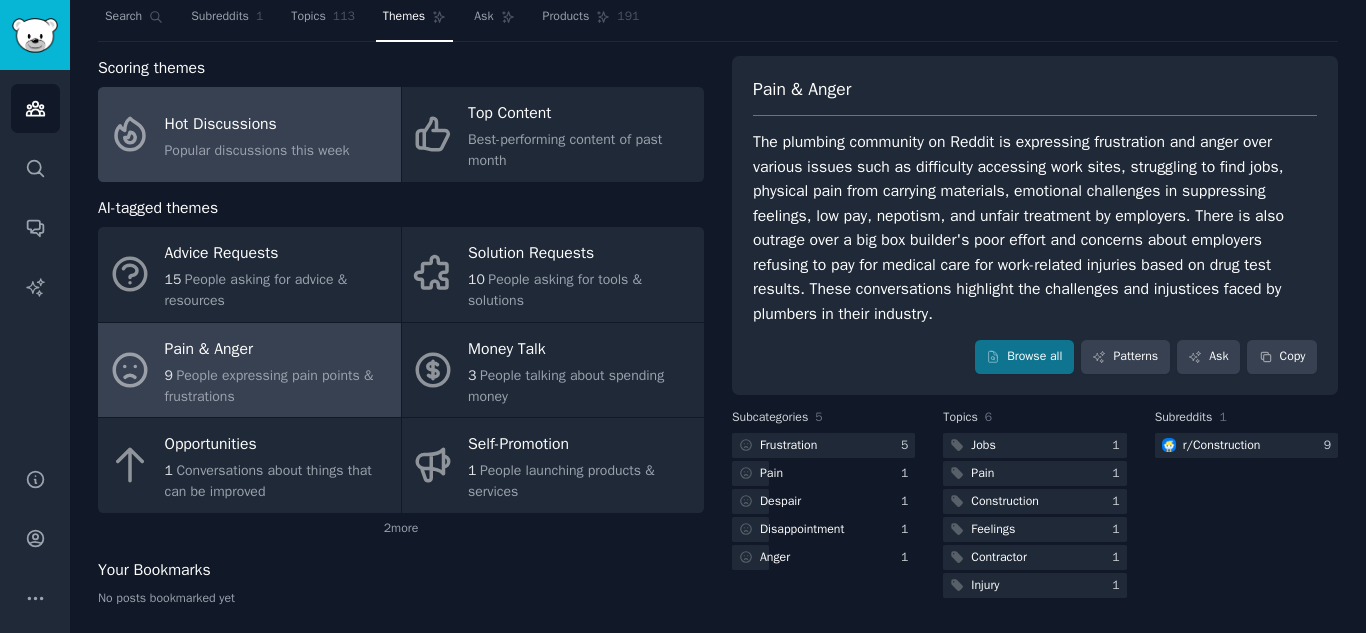 click on "Popular discussions this week" 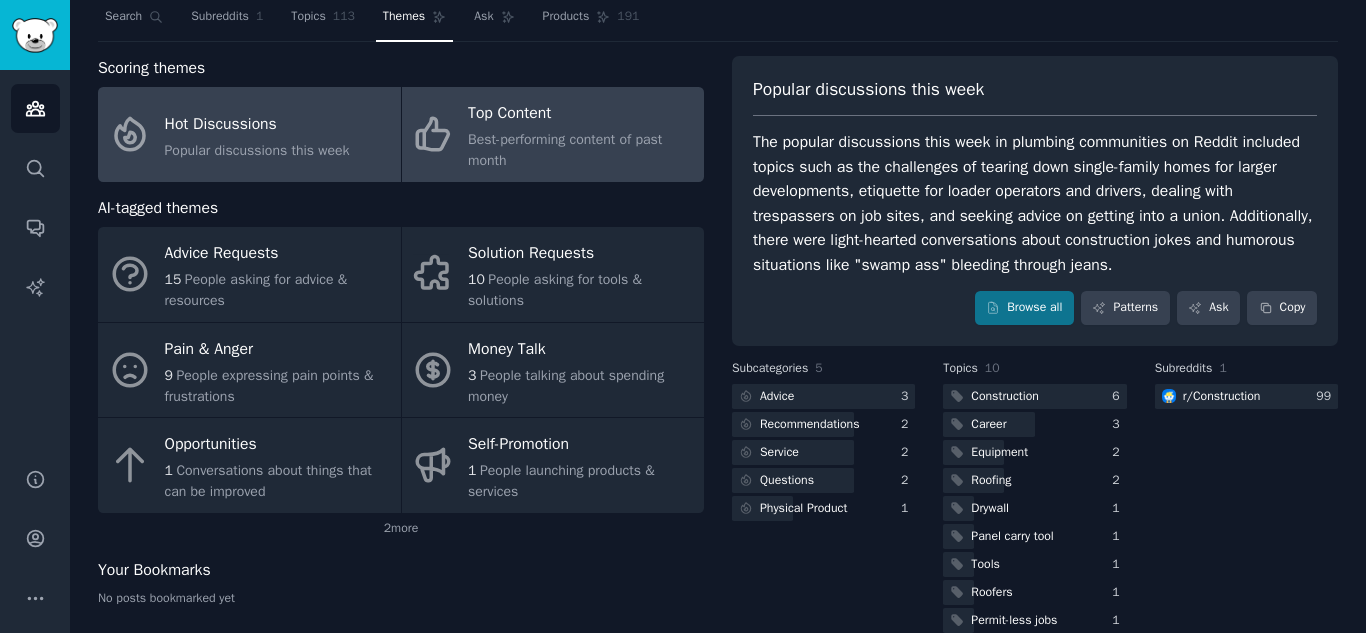 click on "Best-performing content of past month" at bounding box center [581, 150] 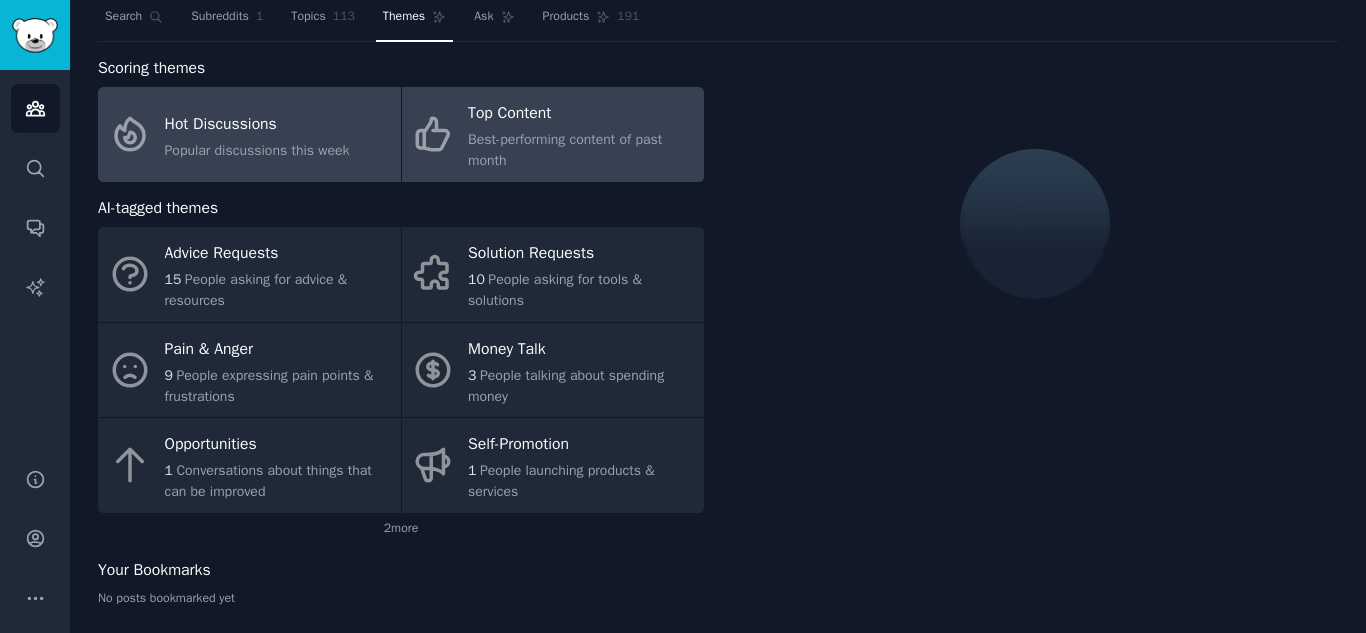 click on "Popular discussions this week" 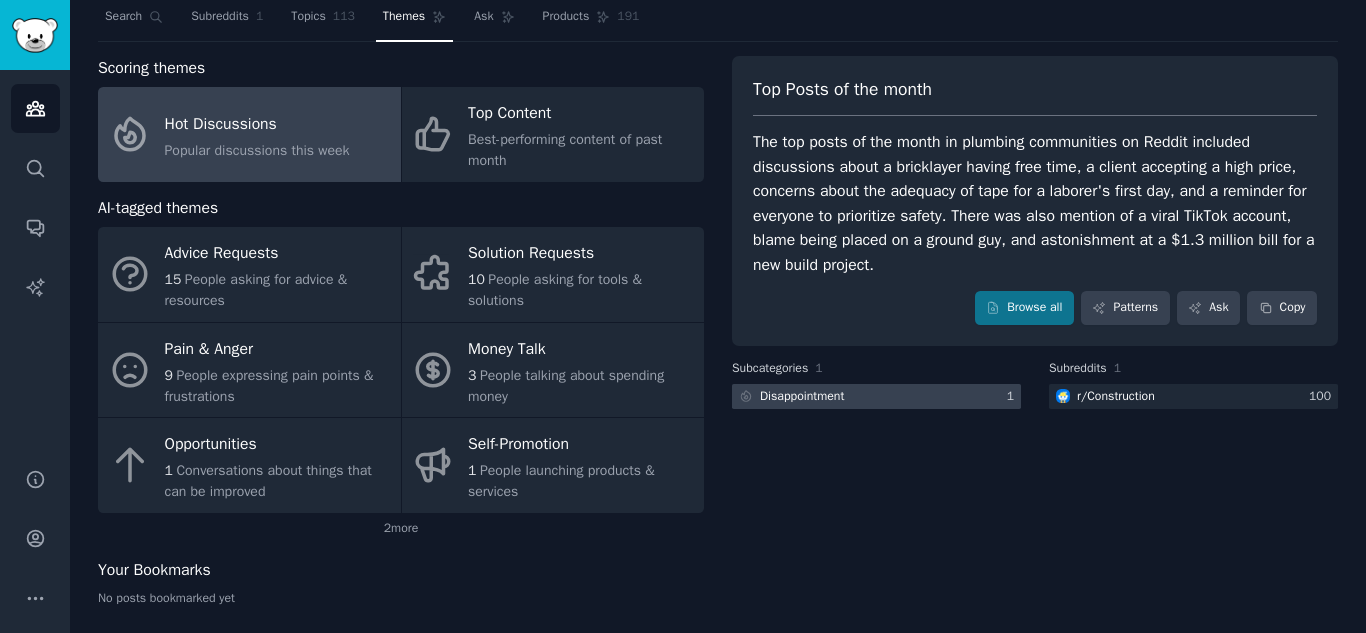 click on "Disappointment" at bounding box center (802, 397) 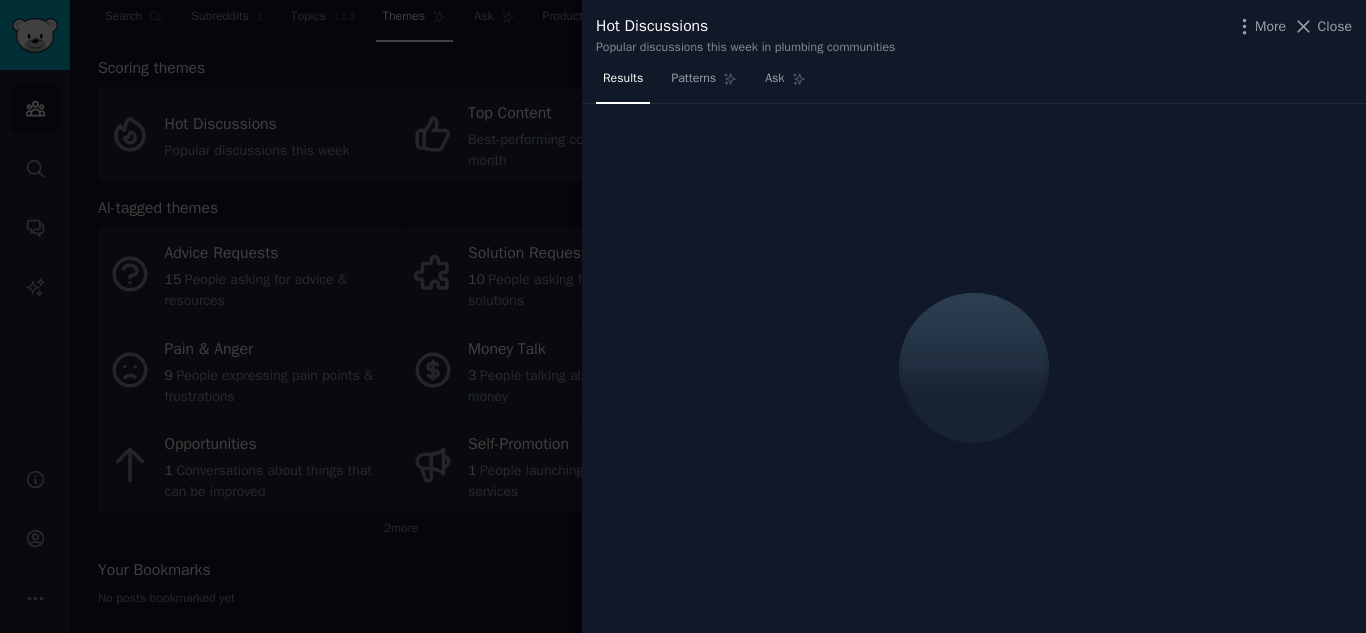 click at bounding box center [683, 316] 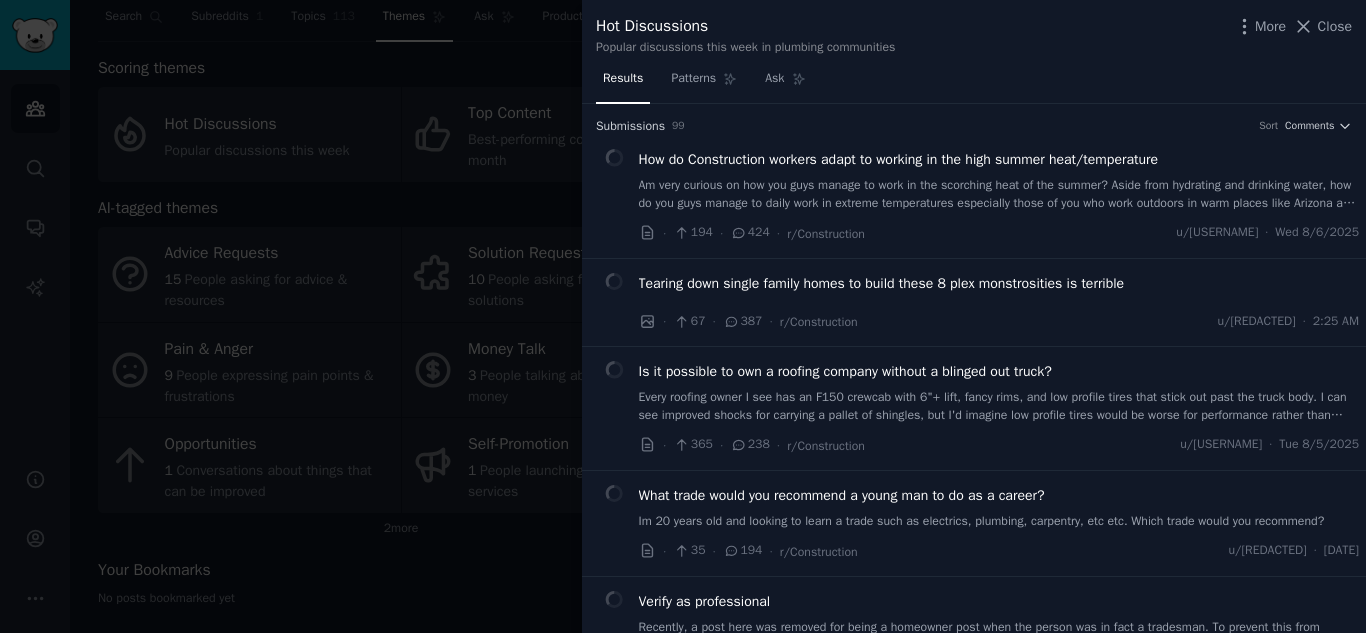 click at bounding box center [683, 316] 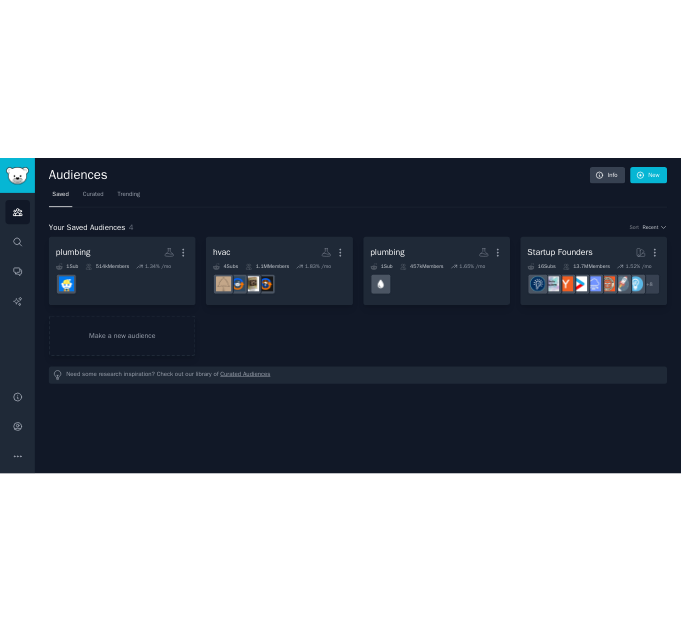 scroll, scrollTop: 0, scrollLeft: 0, axis: both 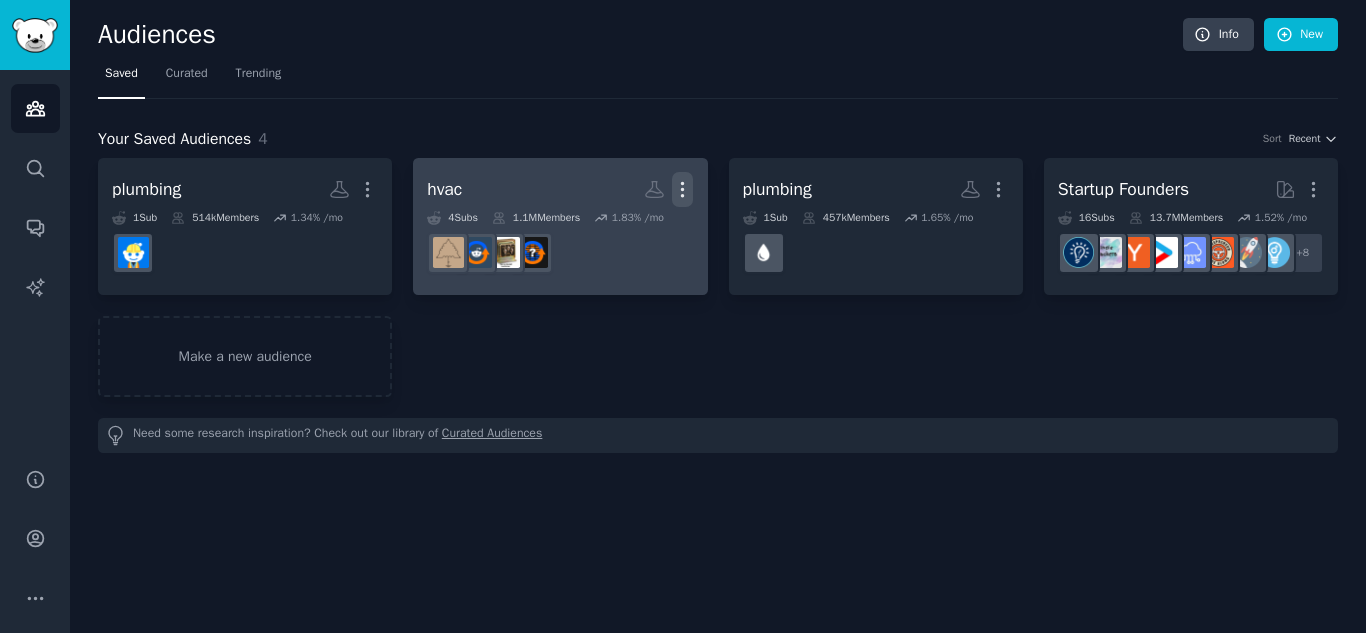 click 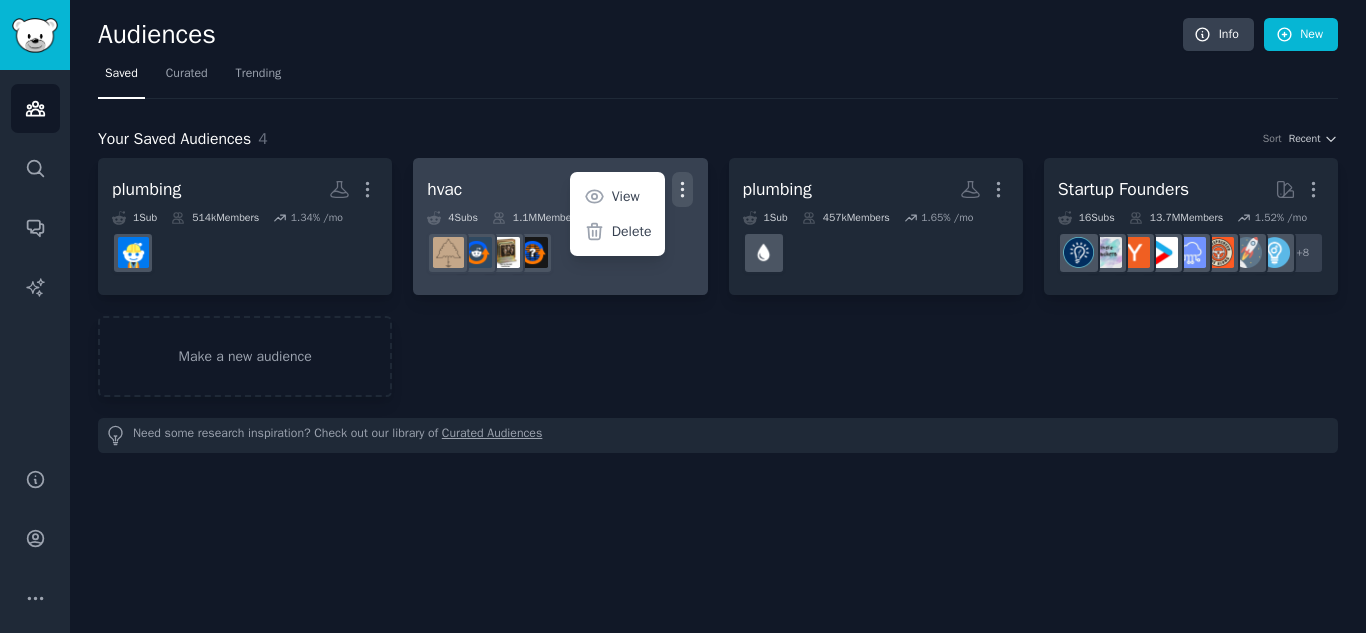 click on "hvac Custom Audience More View Delete" at bounding box center [560, 189] 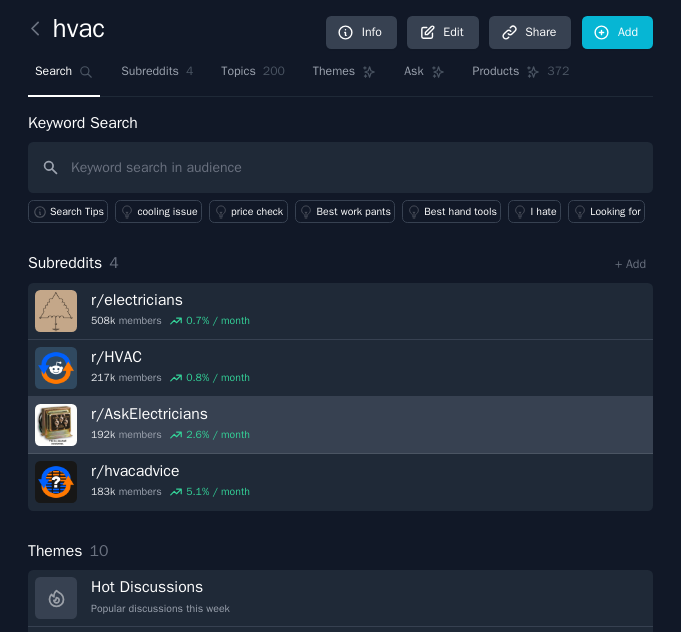 scroll, scrollTop: 0, scrollLeft: 0, axis: both 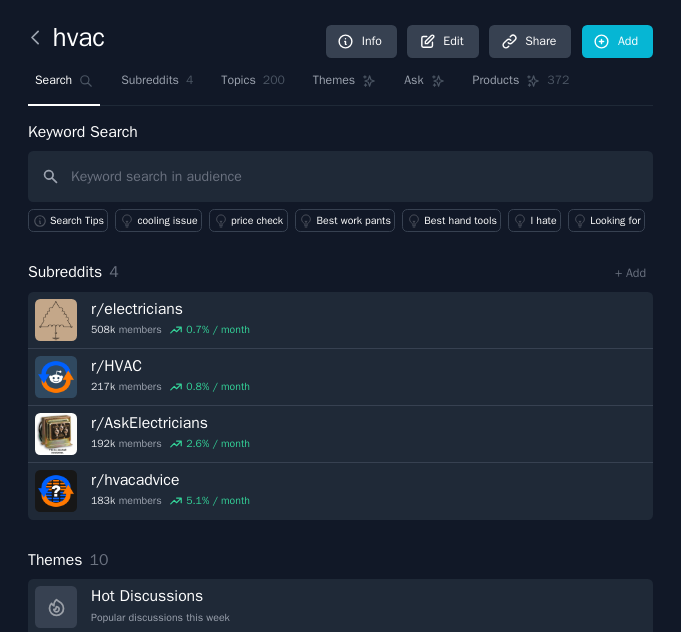 click 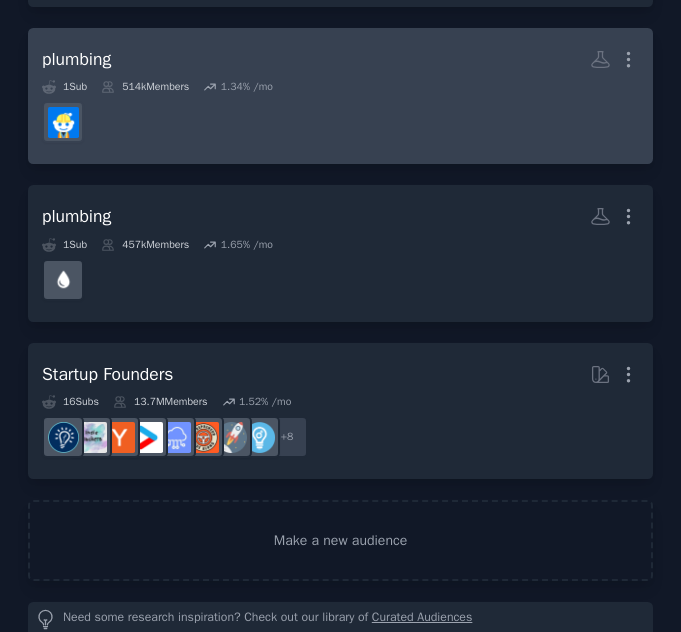 scroll, scrollTop: 269, scrollLeft: 0, axis: vertical 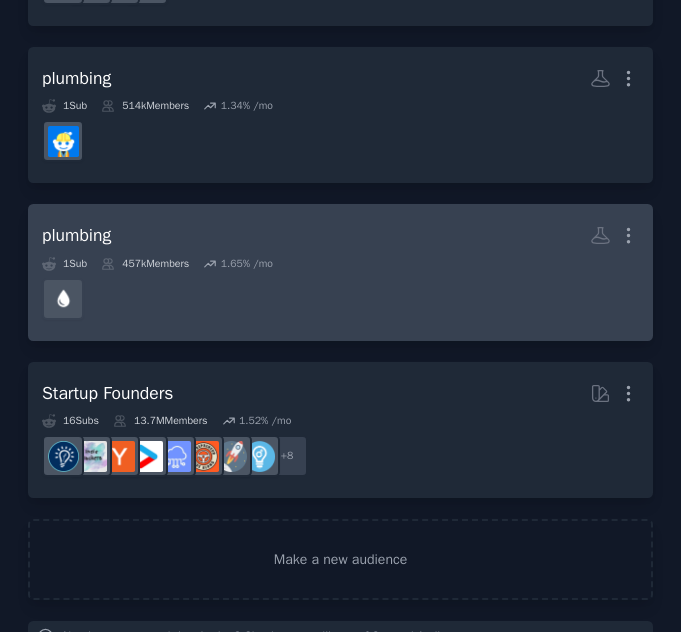 click at bounding box center (340, 299) 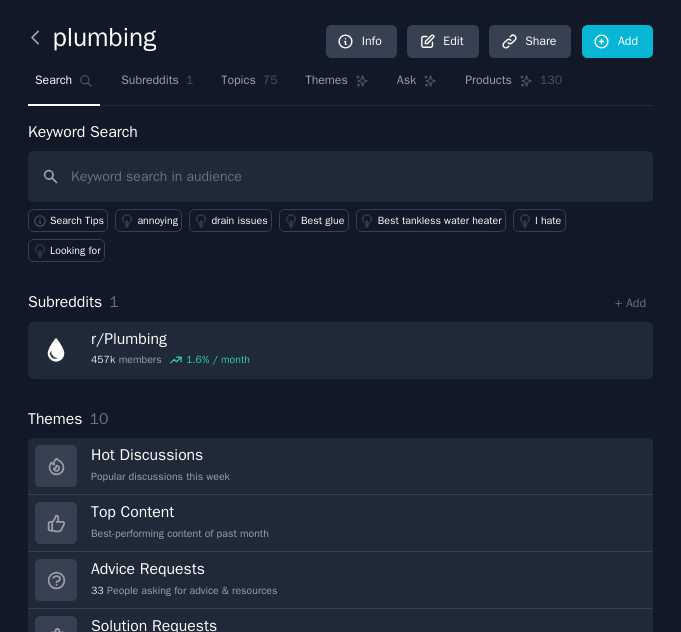click 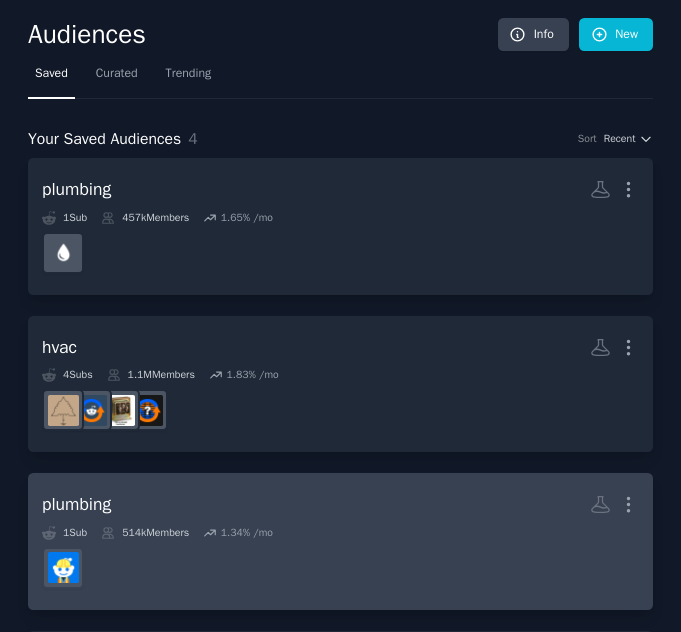 click at bounding box center (340, 568) 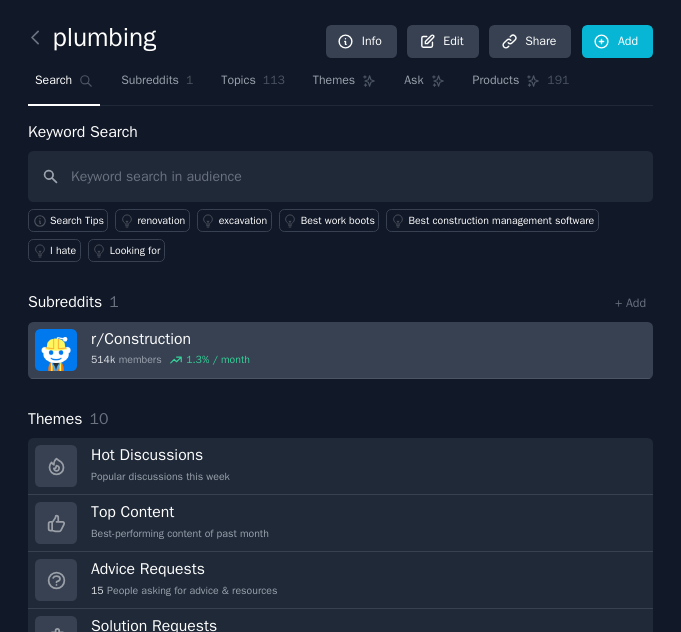 click on "r/ Construction" at bounding box center [170, 339] 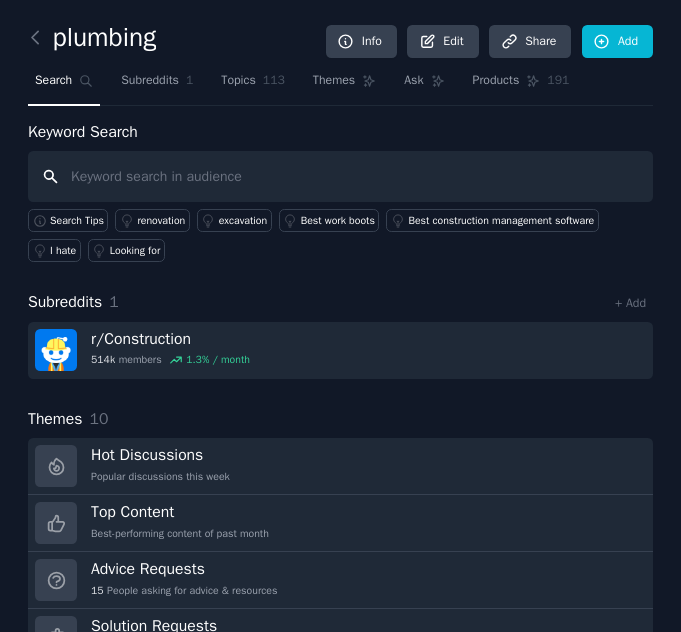 click at bounding box center (340, 176) 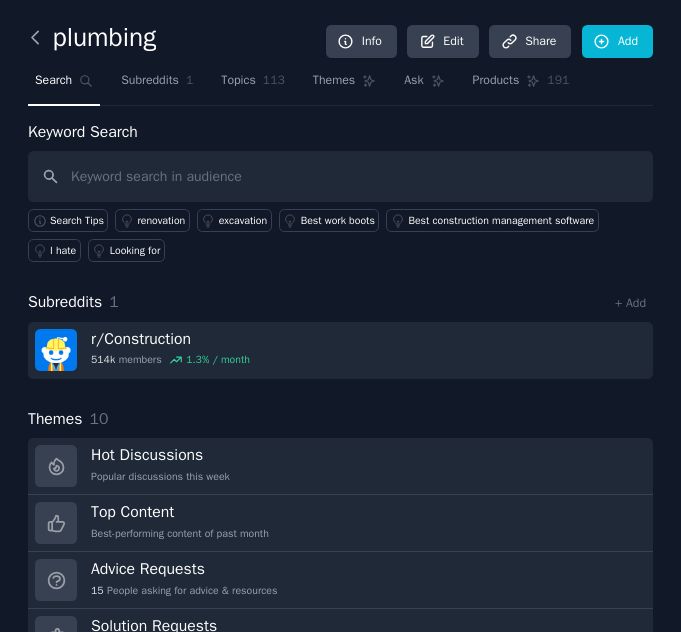 click 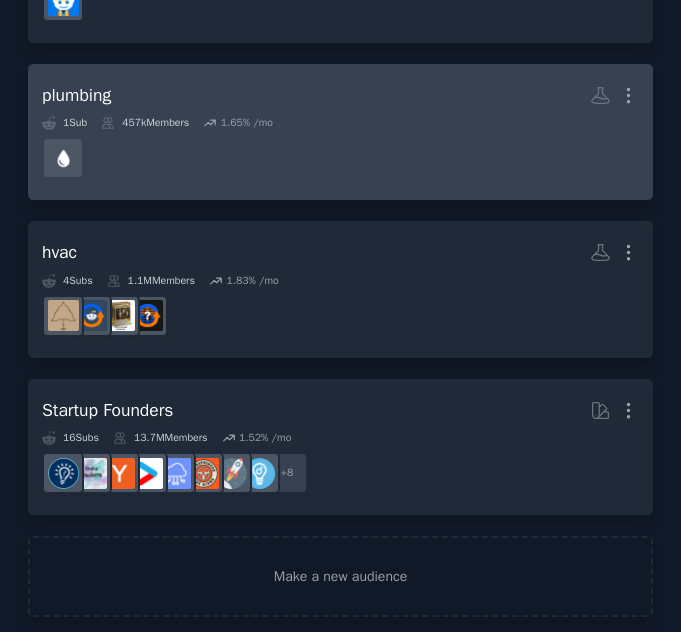 scroll, scrollTop: 328, scrollLeft: 0, axis: vertical 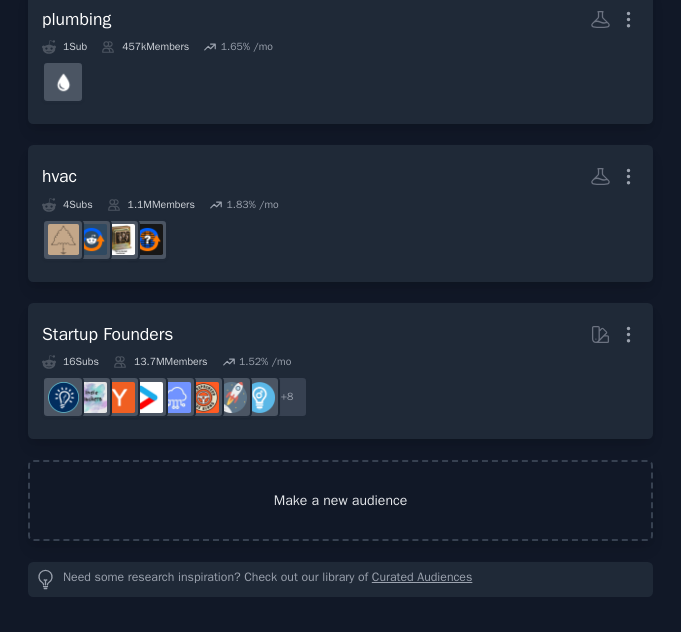 click on "Make a new audience" at bounding box center (340, 500) 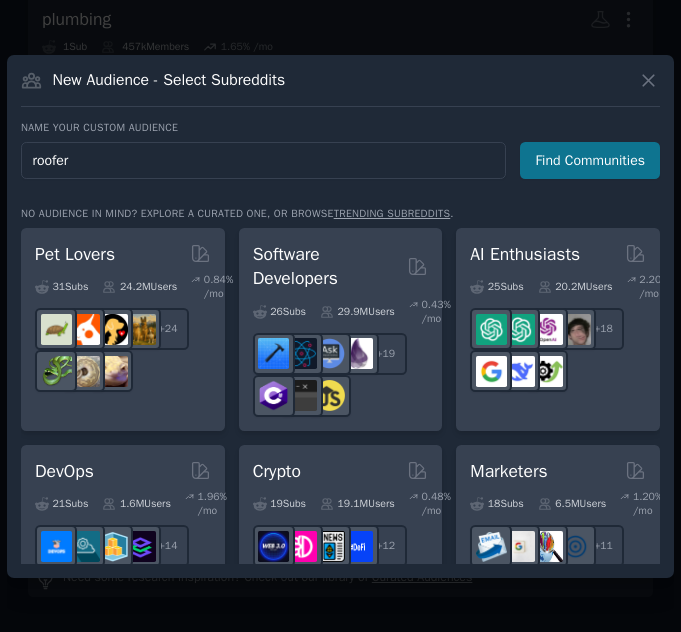 type on "roofer" 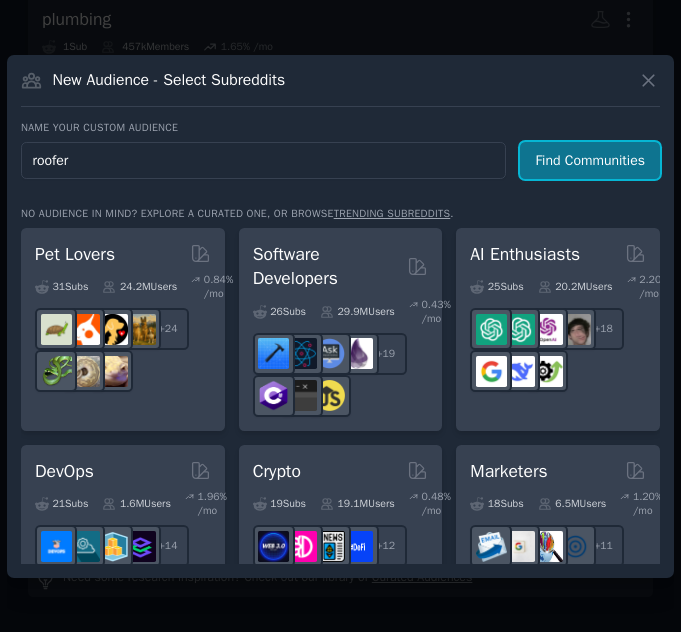 click on "Find Communities" at bounding box center [590, 160] 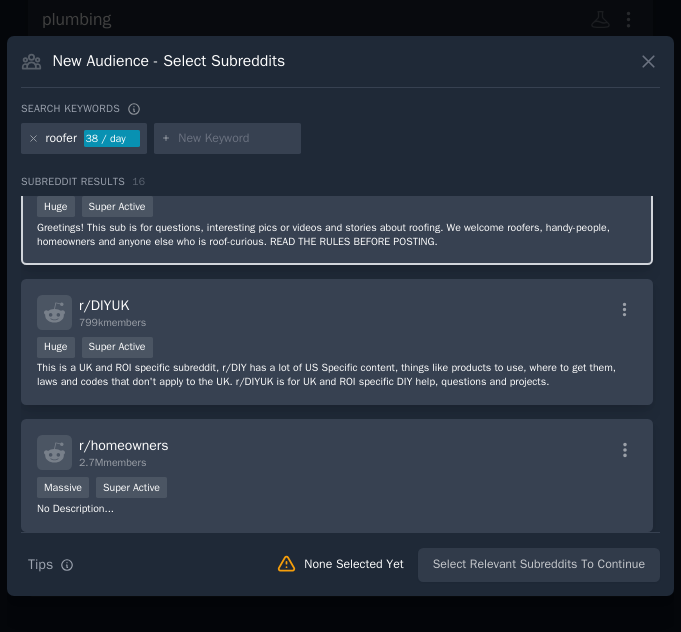 scroll, scrollTop: 0, scrollLeft: 0, axis: both 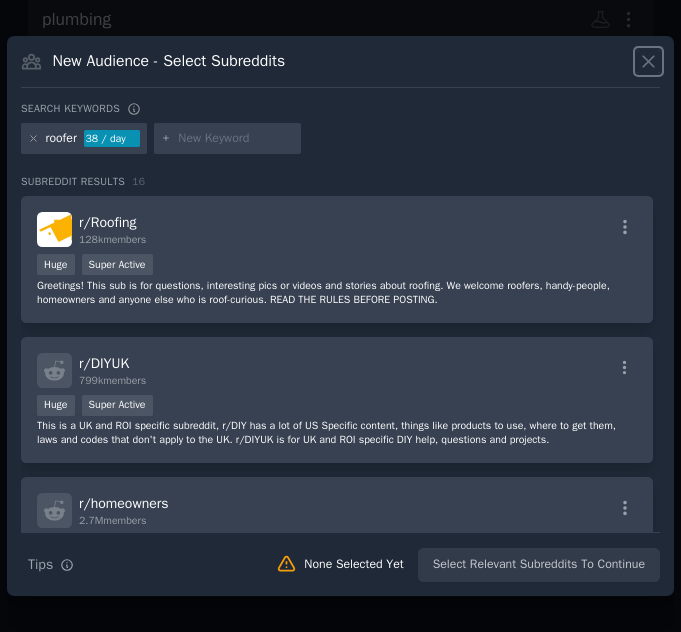 click 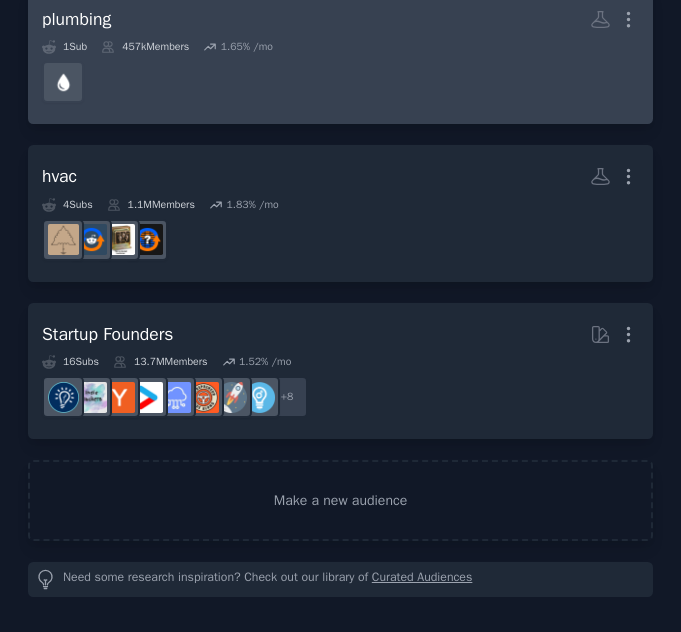 click on "1  Sub 457k  Members 1.65 % /mo" at bounding box center [340, 47] 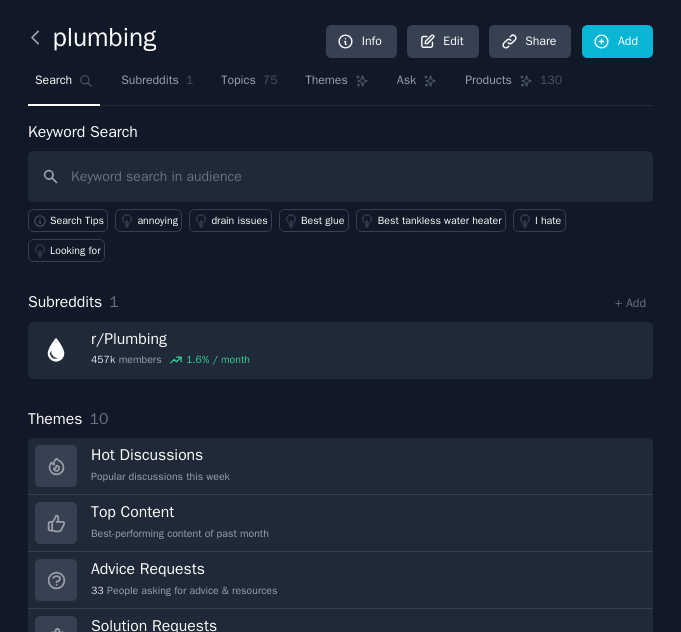 click 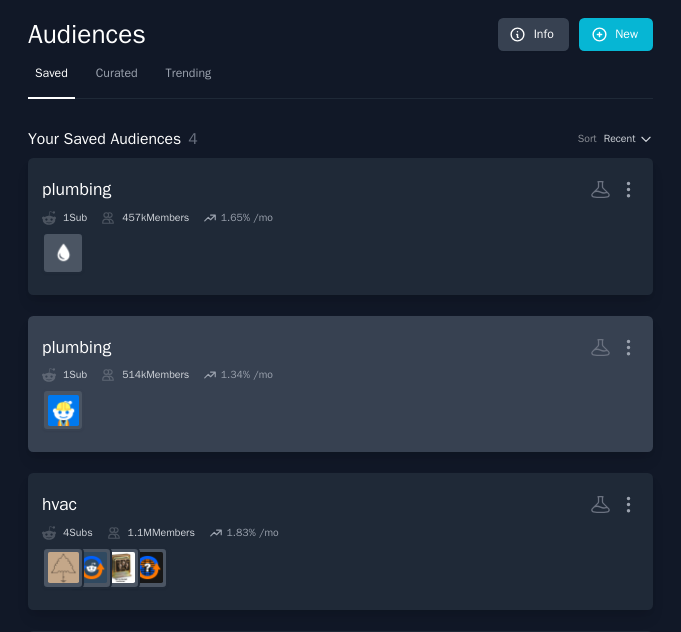 click at bounding box center (340, 410) 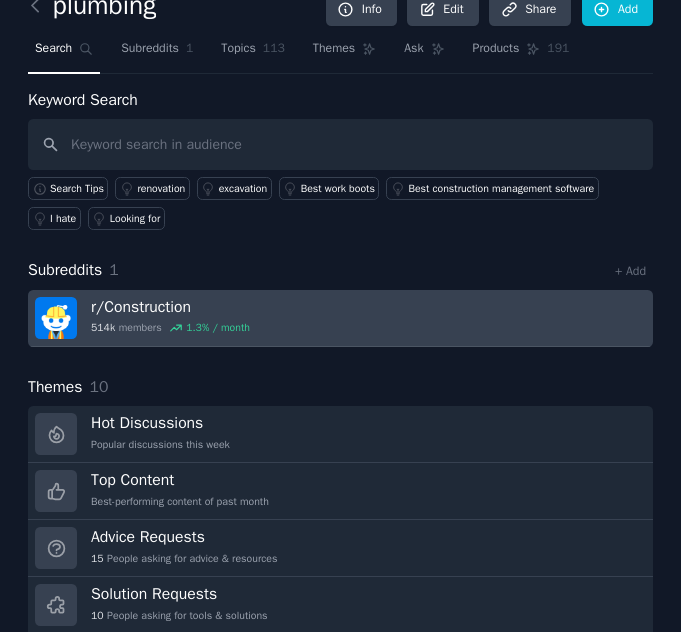 scroll, scrollTop: 0, scrollLeft: 0, axis: both 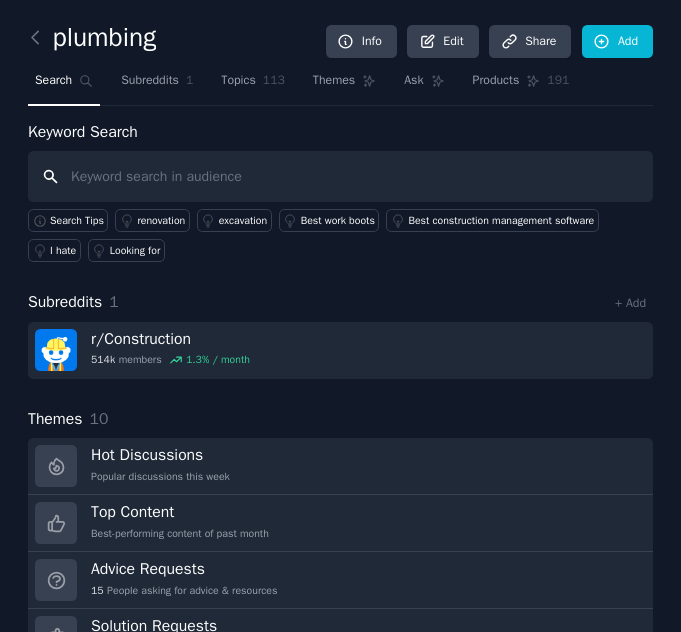 click at bounding box center (340, 176) 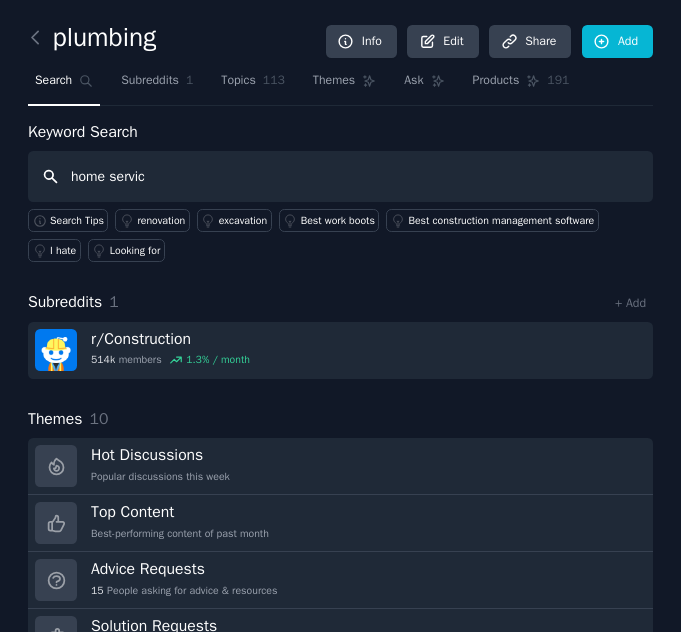 type on "home service" 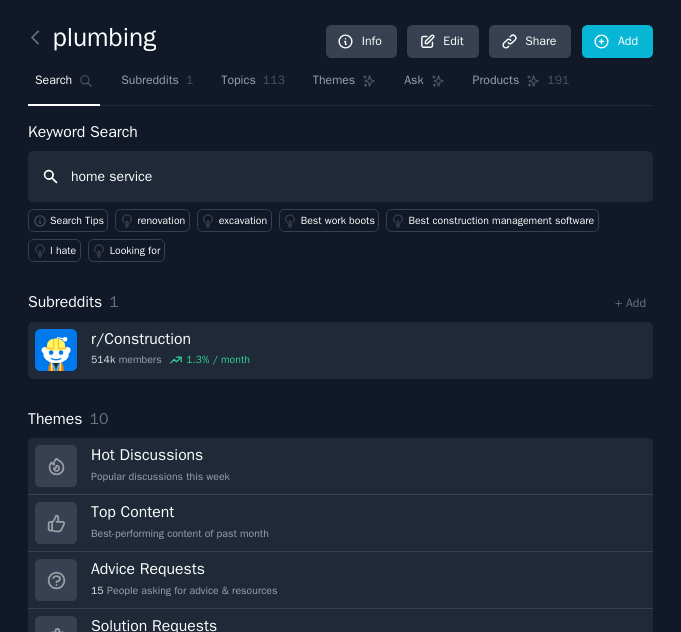 type 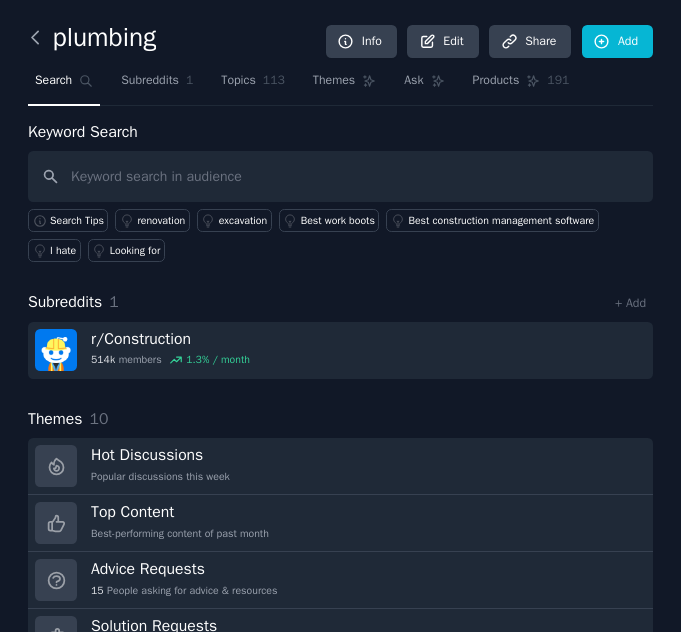 click 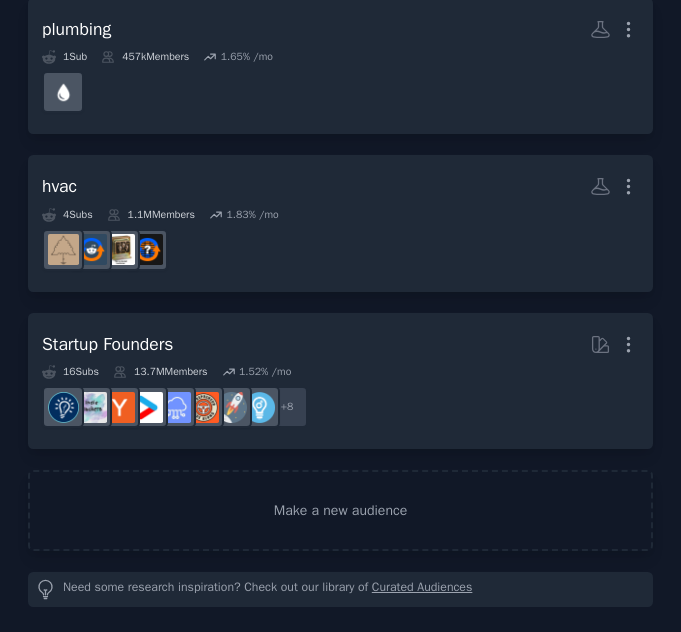 scroll, scrollTop: 328, scrollLeft: 0, axis: vertical 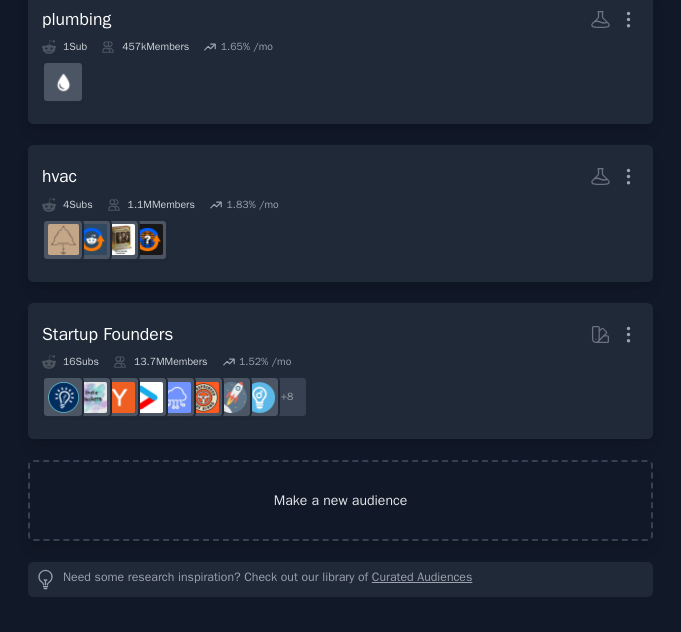 click on "Make a new audience" at bounding box center [340, 500] 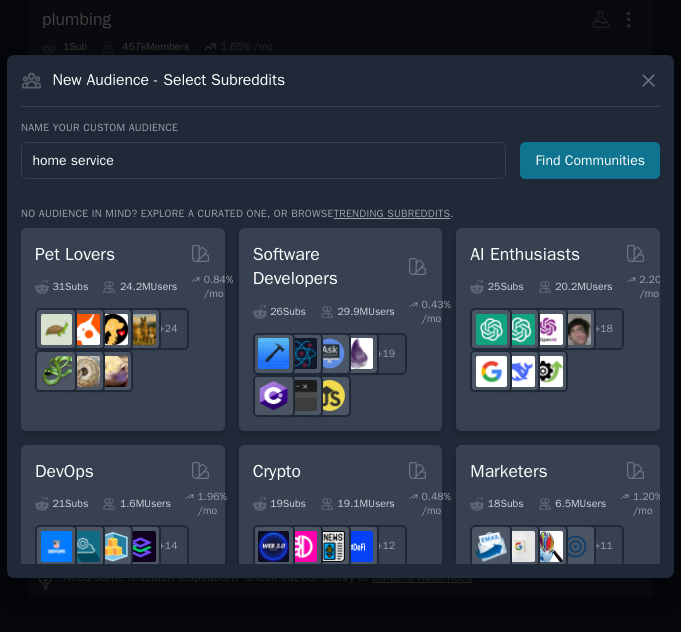 type on "home service" 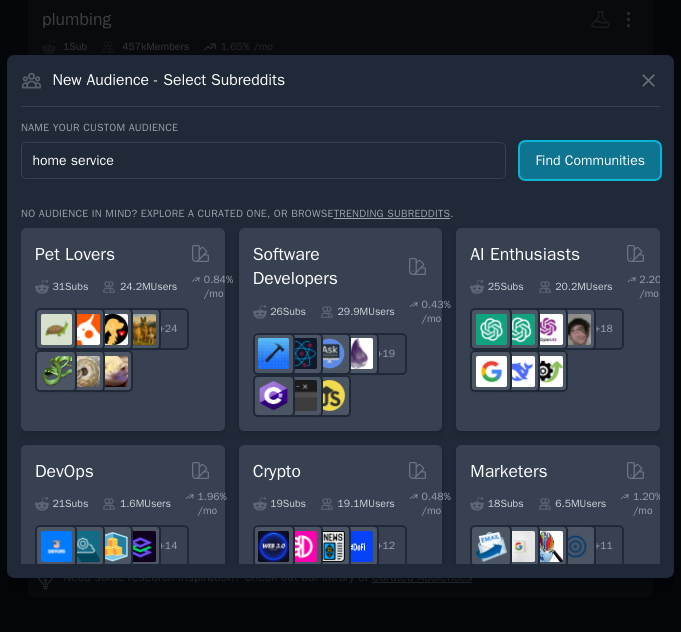 click on "Find Communities" at bounding box center [590, 160] 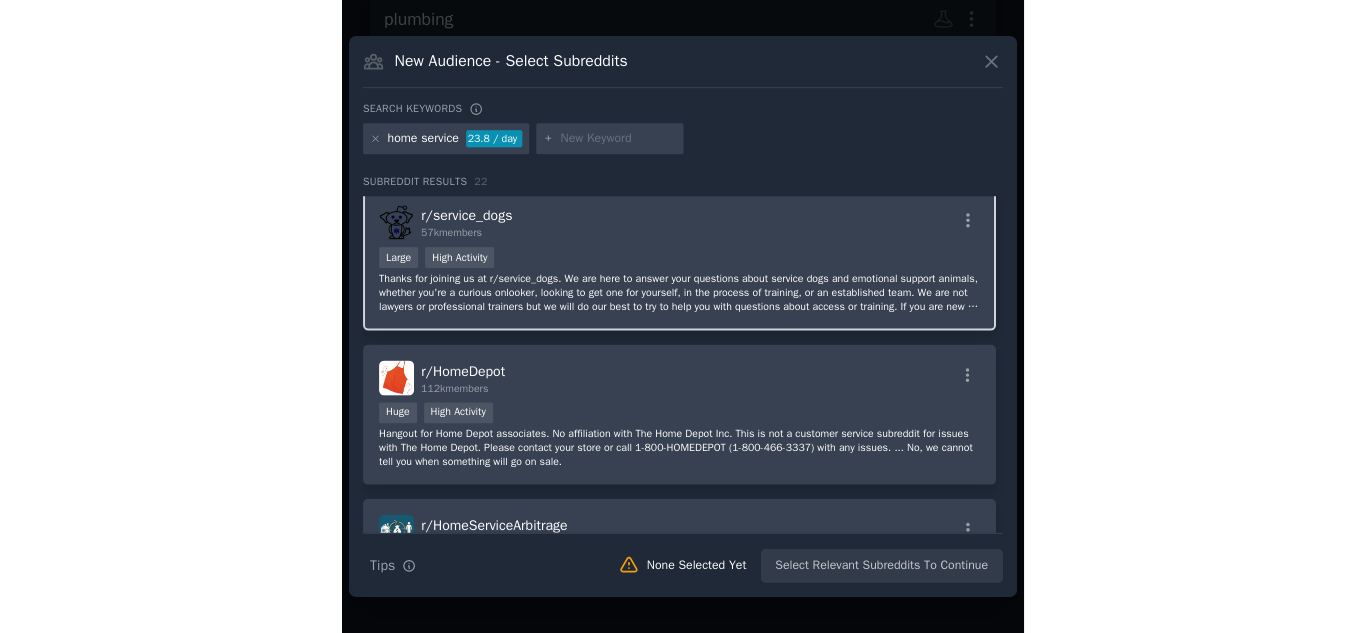 scroll, scrollTop: 0, scrollLeft: 0, axis: both 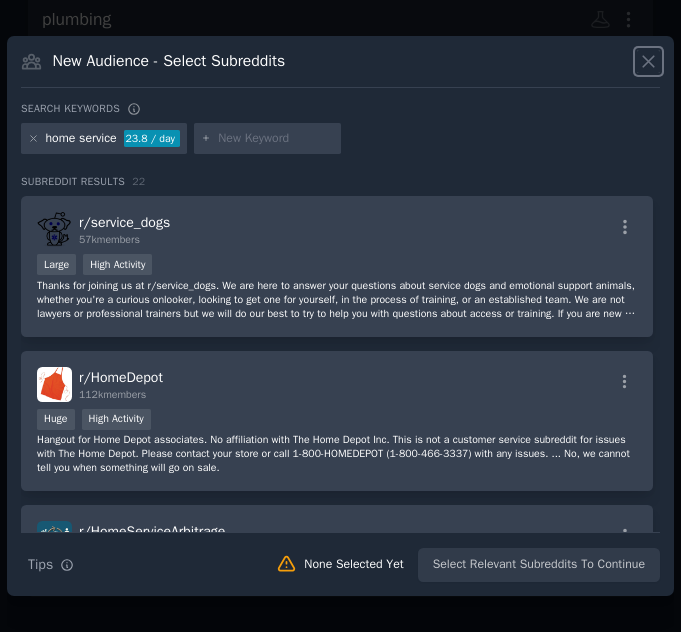 click 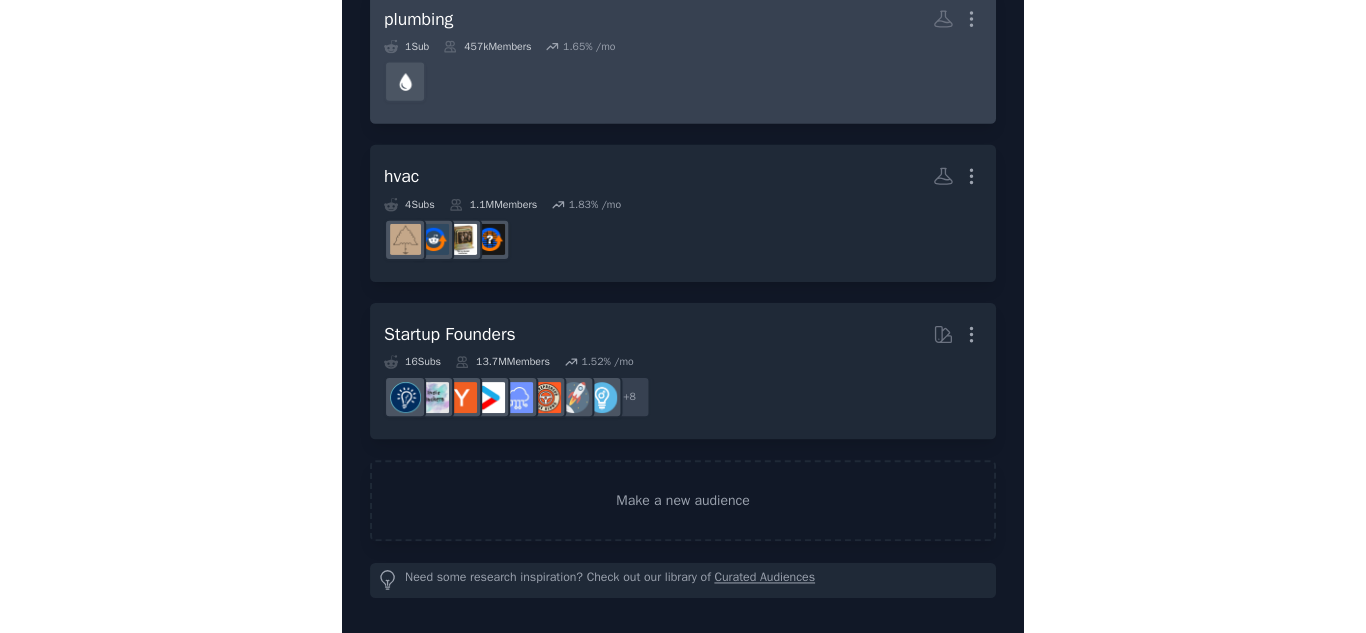scroll, scrollTop: 0, scrollLeft: 0, axis: both 